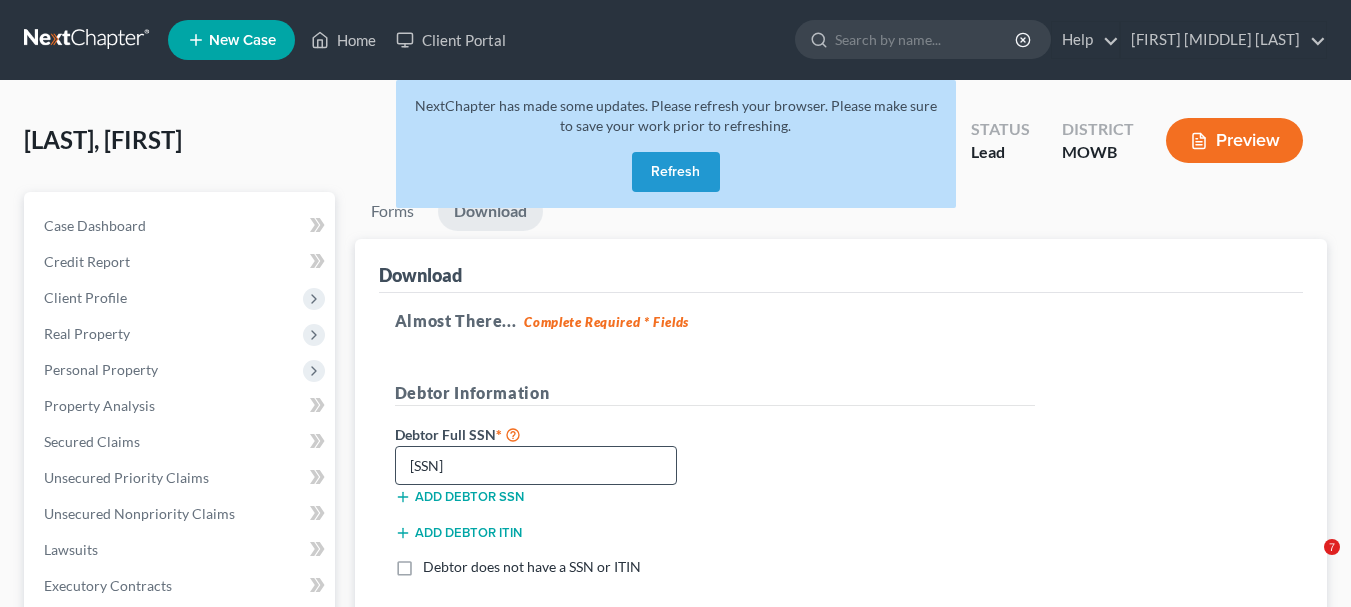 scroll, scrollTop: 200, scrollLeft: 0, axis: vertical 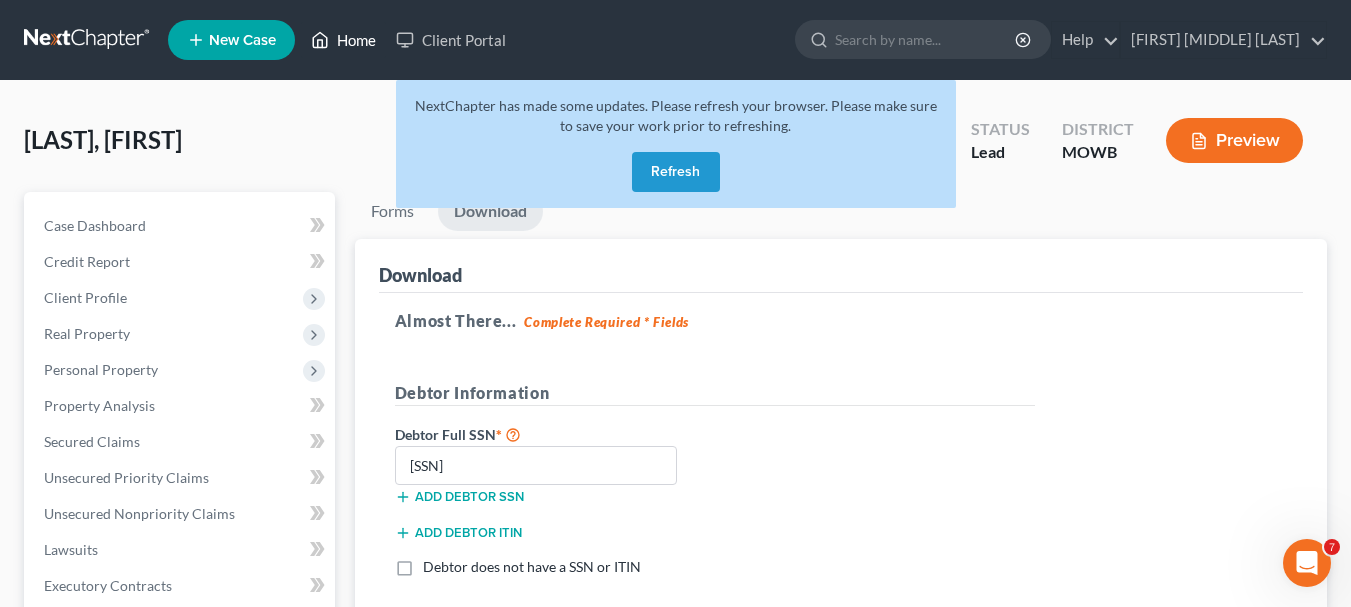 click on "Home" at bounding box center (343, 40) 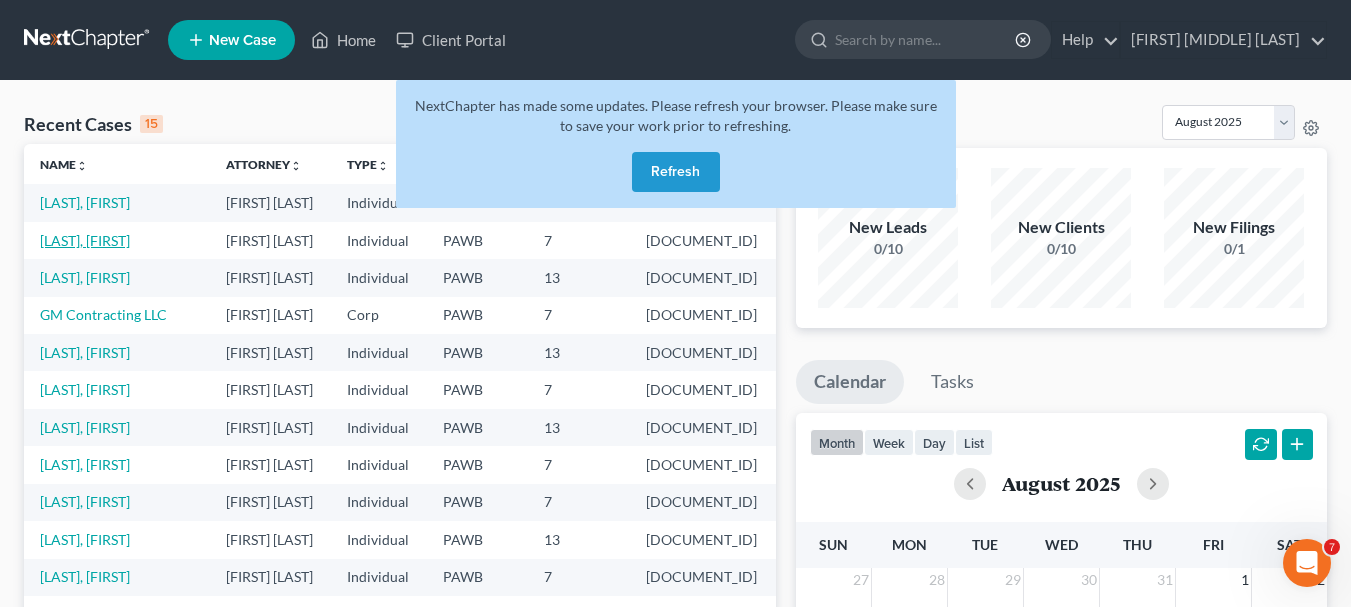 click on "[LAST], [FIRST]" at bounding box center (85, 240) 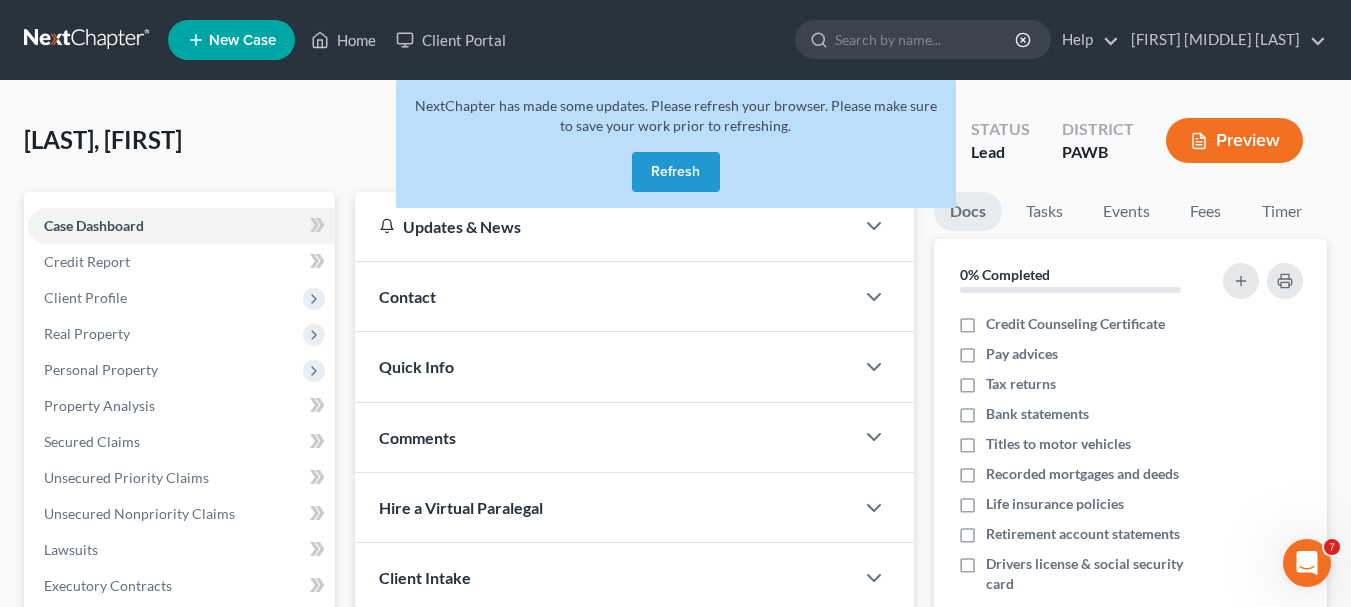 click on "Refresh" at bounding box center (676, 172) 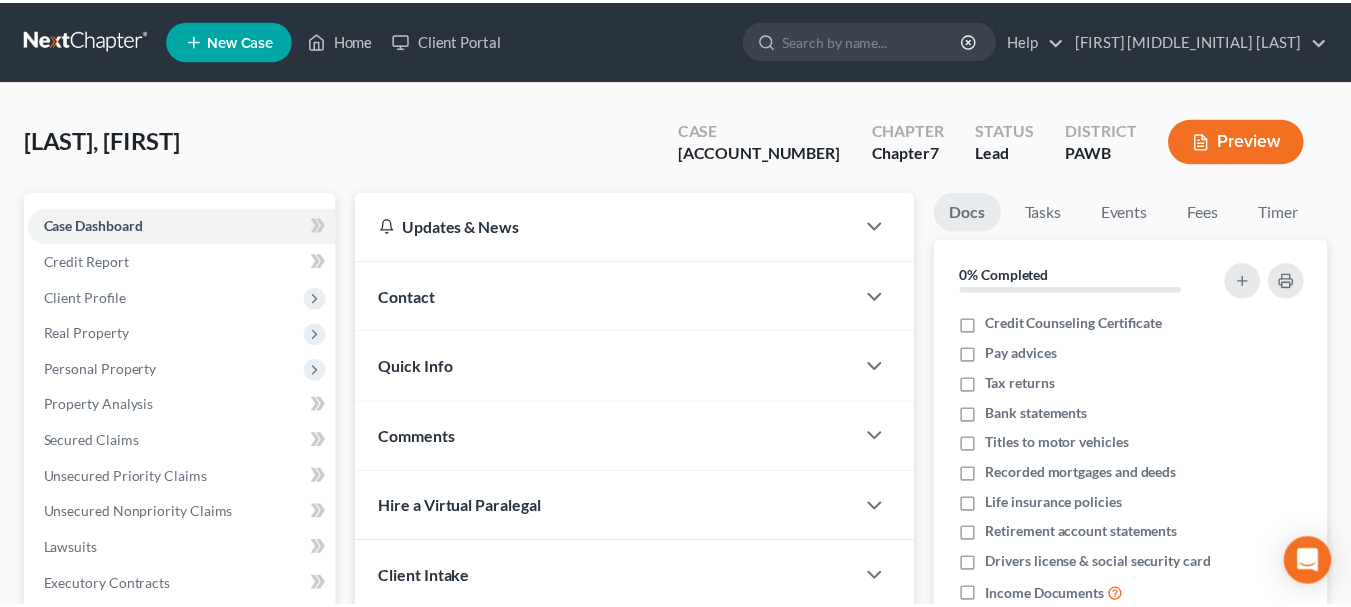 scroll, scrollTop: 0, scrollLeft: 0, axis: both 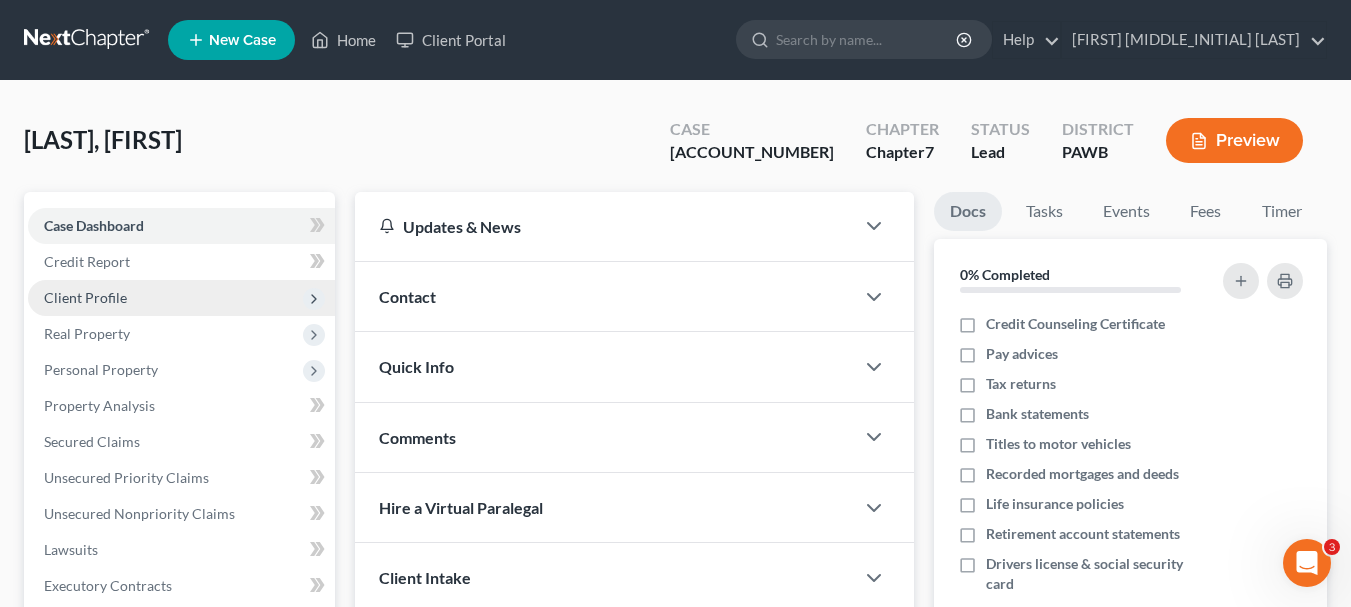 click on "Client Profile" at bounding box center (85, 297) 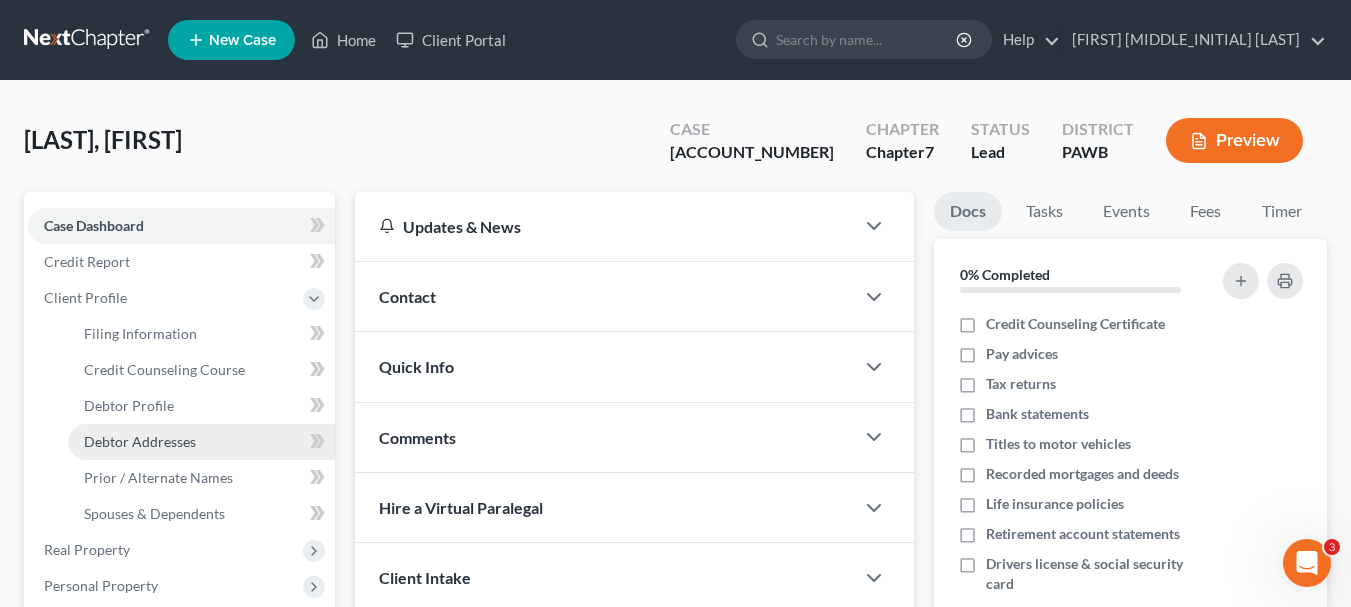 click on "Debtor Addresses" at bounding box center [140, 441] 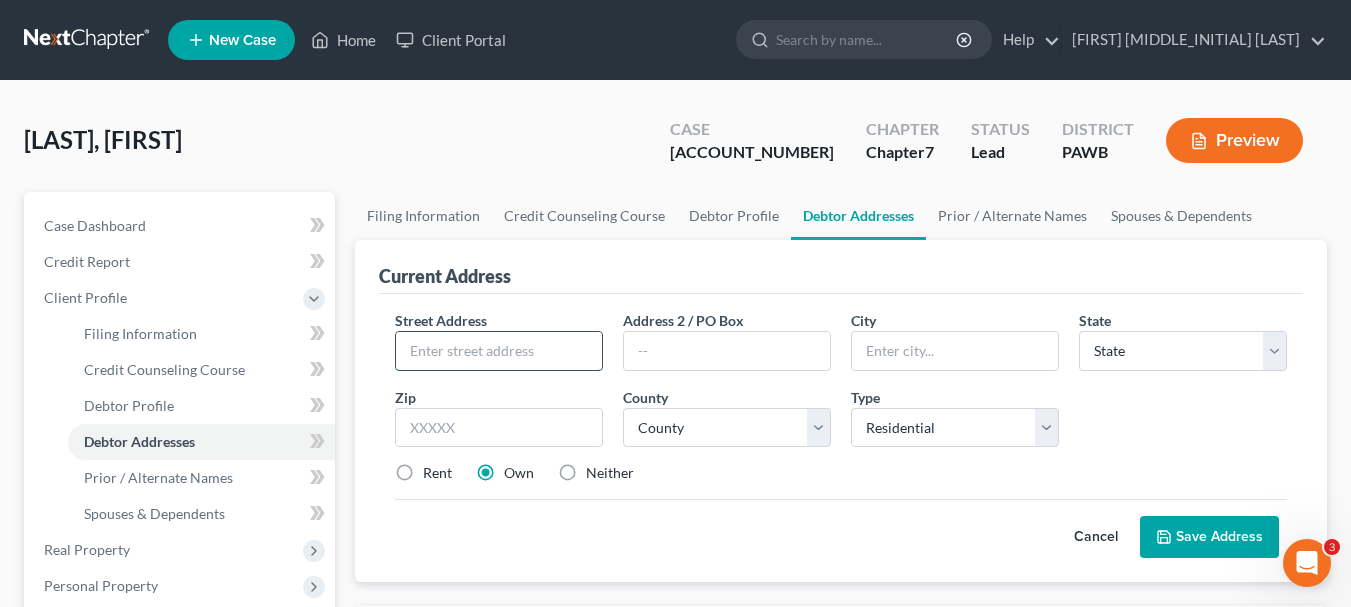click at bounding box center [499, 351] 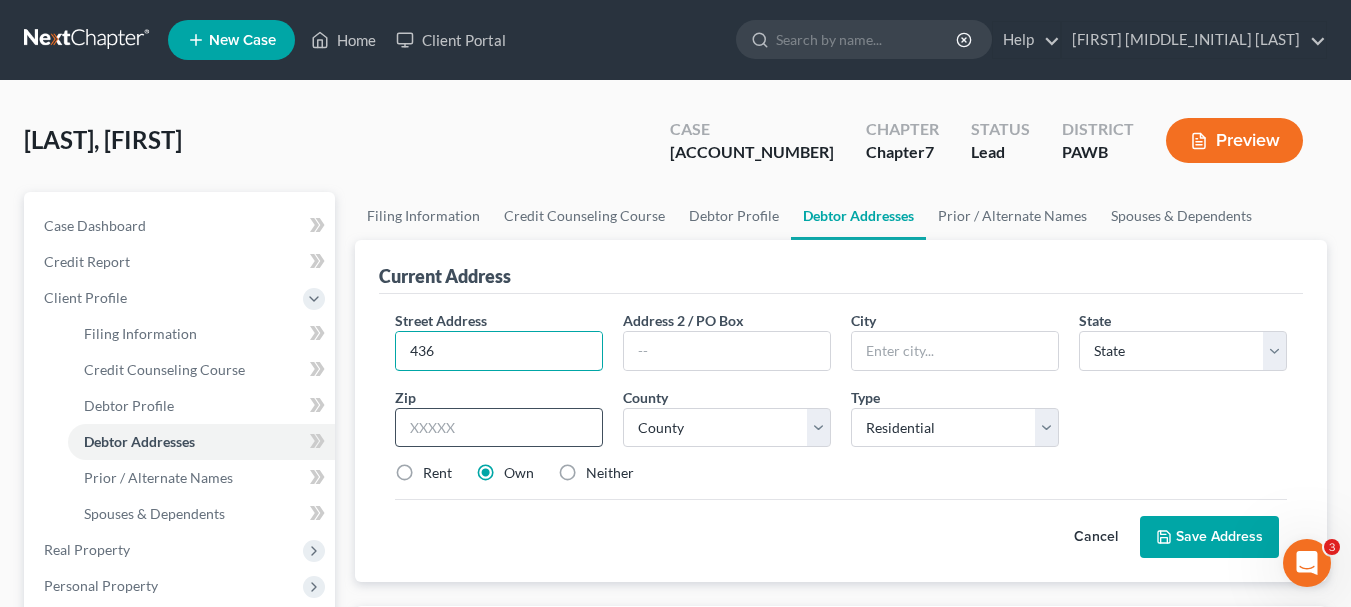 type on "436 Tenth St." 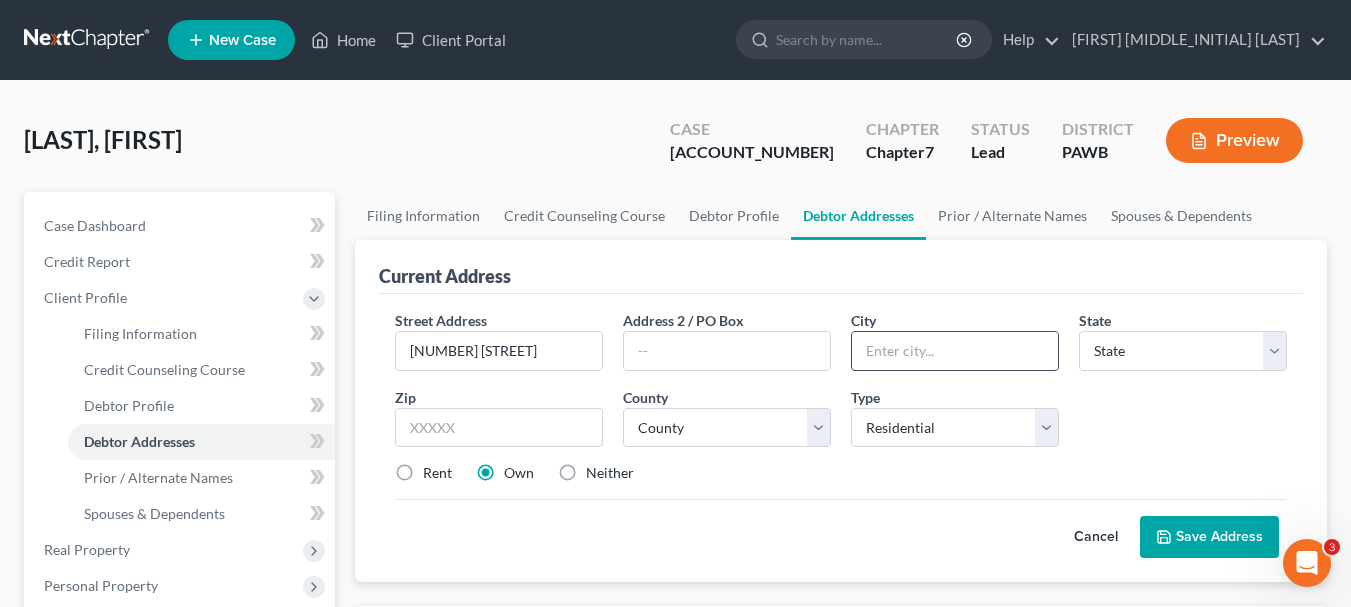 click at bounding box center (955, 351) 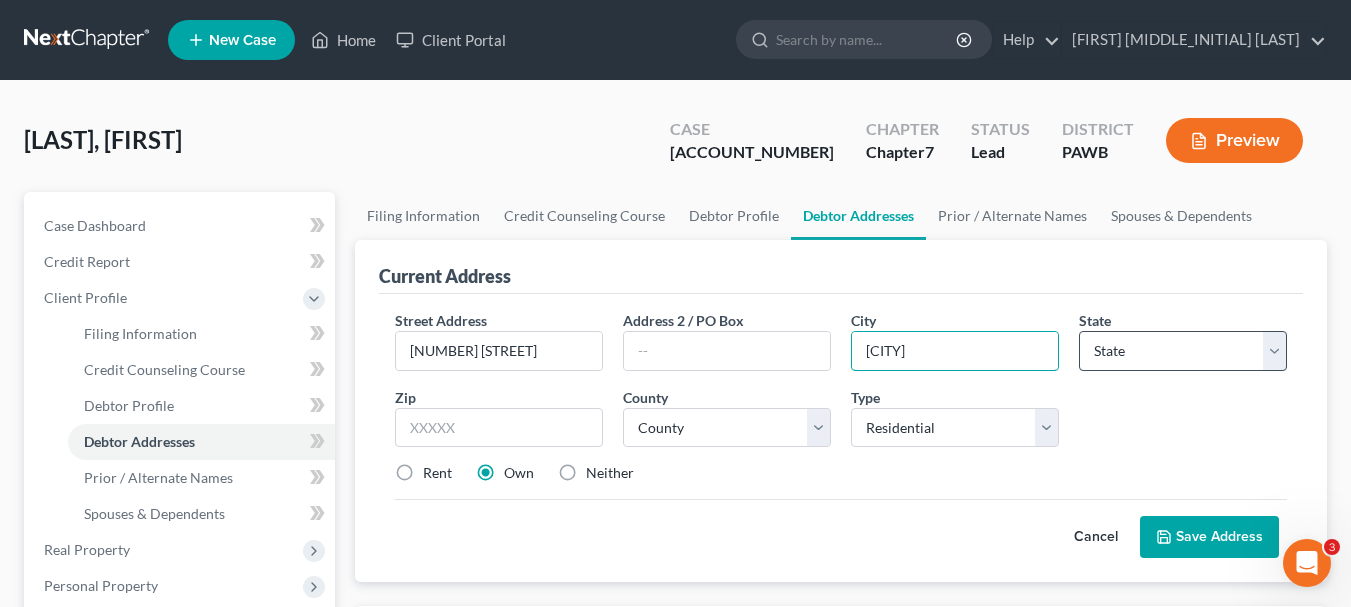 type on "Oakmont" 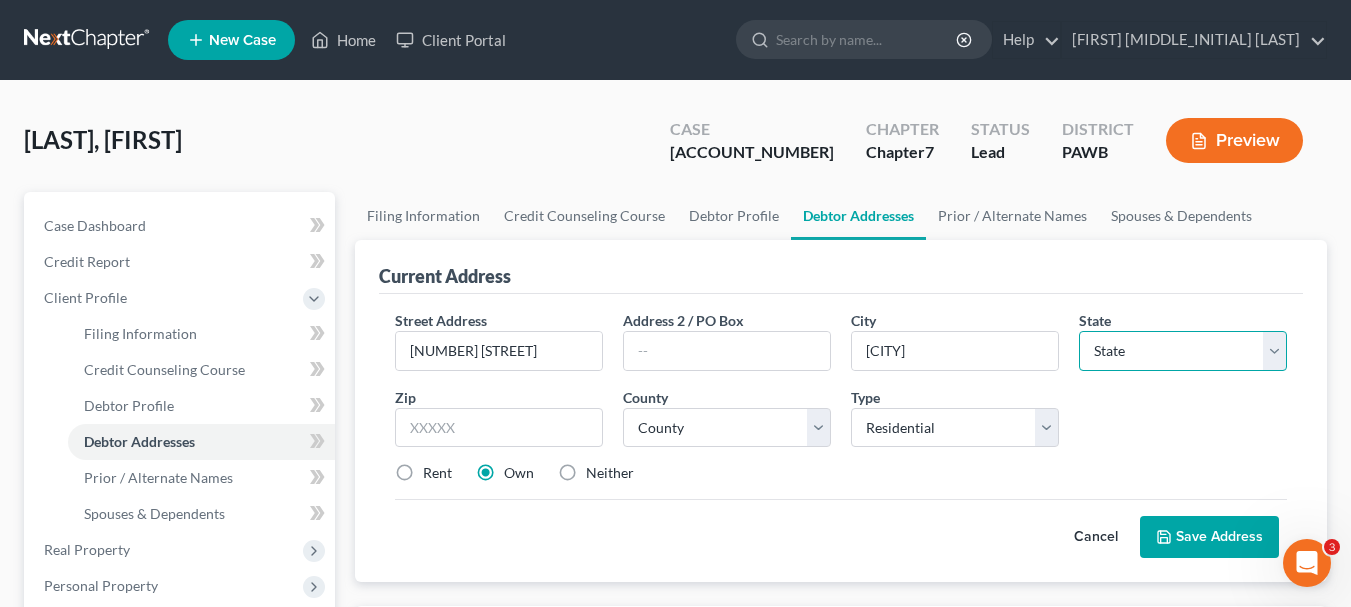 click on "State AL AK AR AZ CA CO CT DE DC FL GA GU HI ID IL IN IA KS KY LA ME MD MA MI MN MS MO MT NC ND NE NV NH NJ NM NY OH OK OR PA PR RI SC SD TN TX UT VI VA VT WA WV WI WY" at bounding box center [1183, 351] 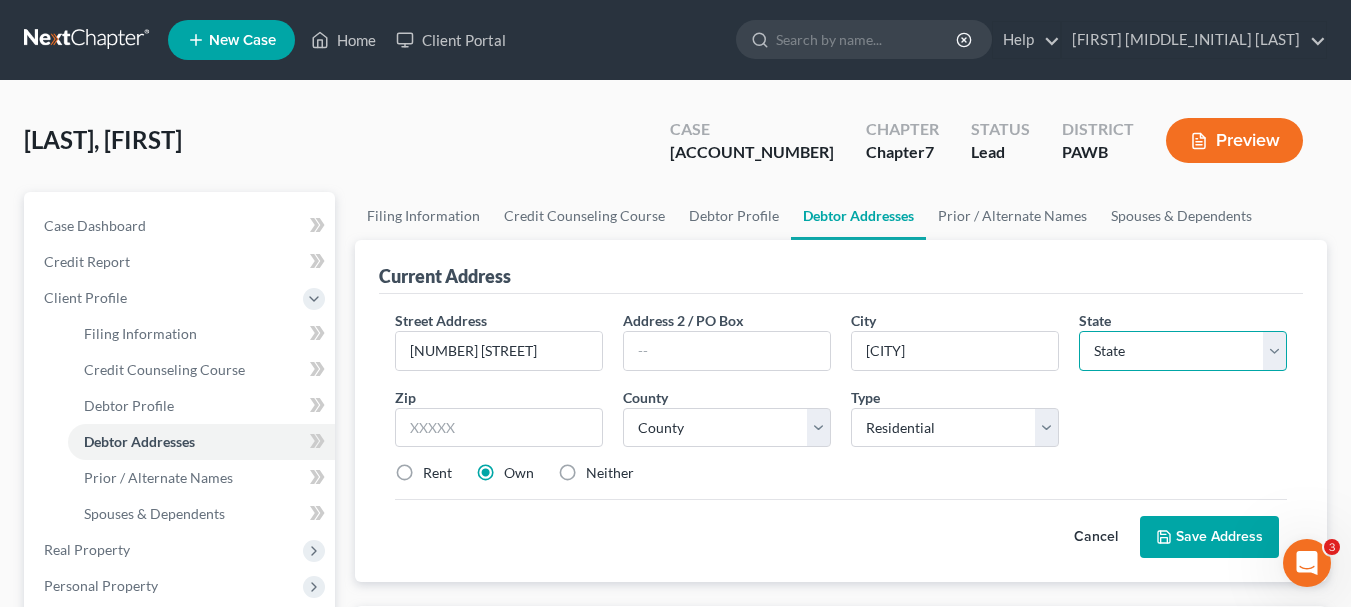 select on "39" 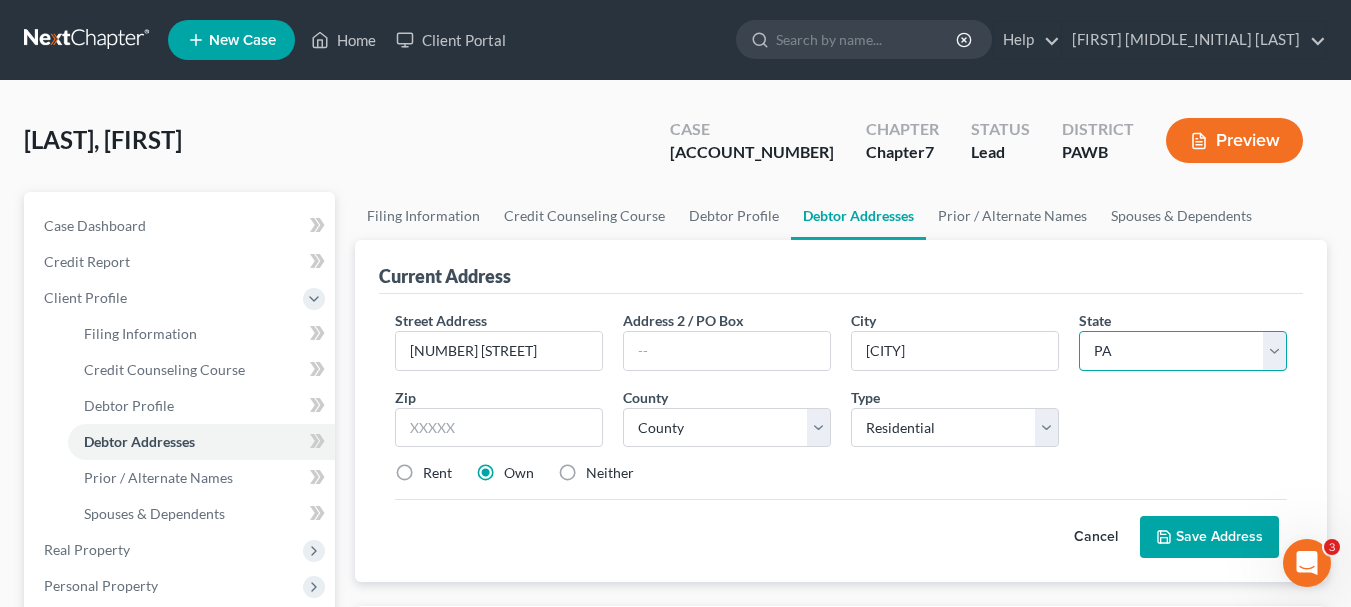click on "State AL AK AR AZ CA CO CT DE DC FL GA GU HI ID IL IN IA KS KY LA ME MD MA MI MN MS MO MT NC ND NE NV NH NJ NM NY OH OK OR PA PR RI SC SD TN TX UT VI VA VT WA WV WI WY" at bounding box center (1183, 351) 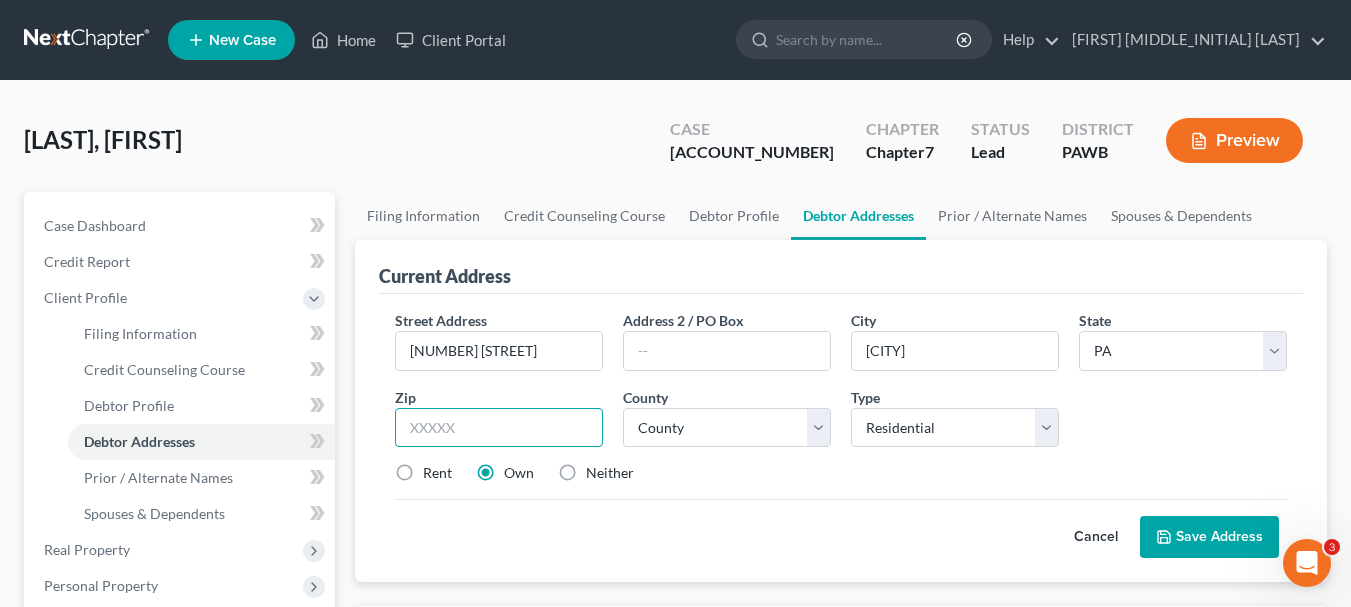 click at bounding box center [499, 428] 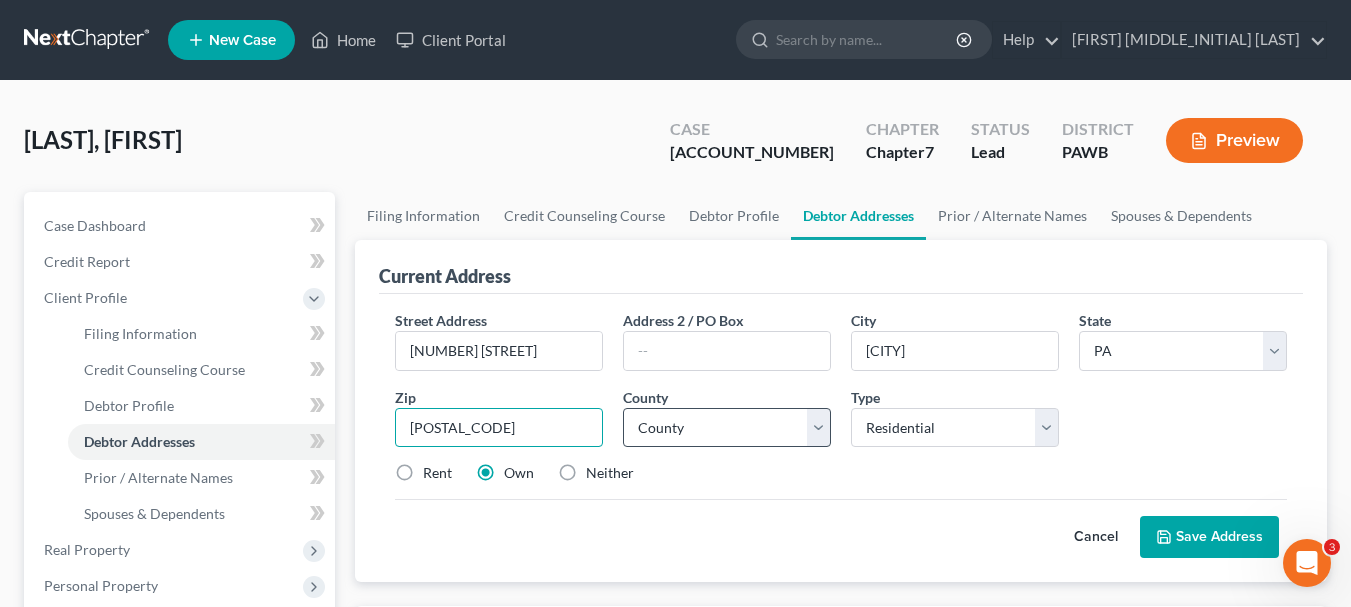 type on "15139" 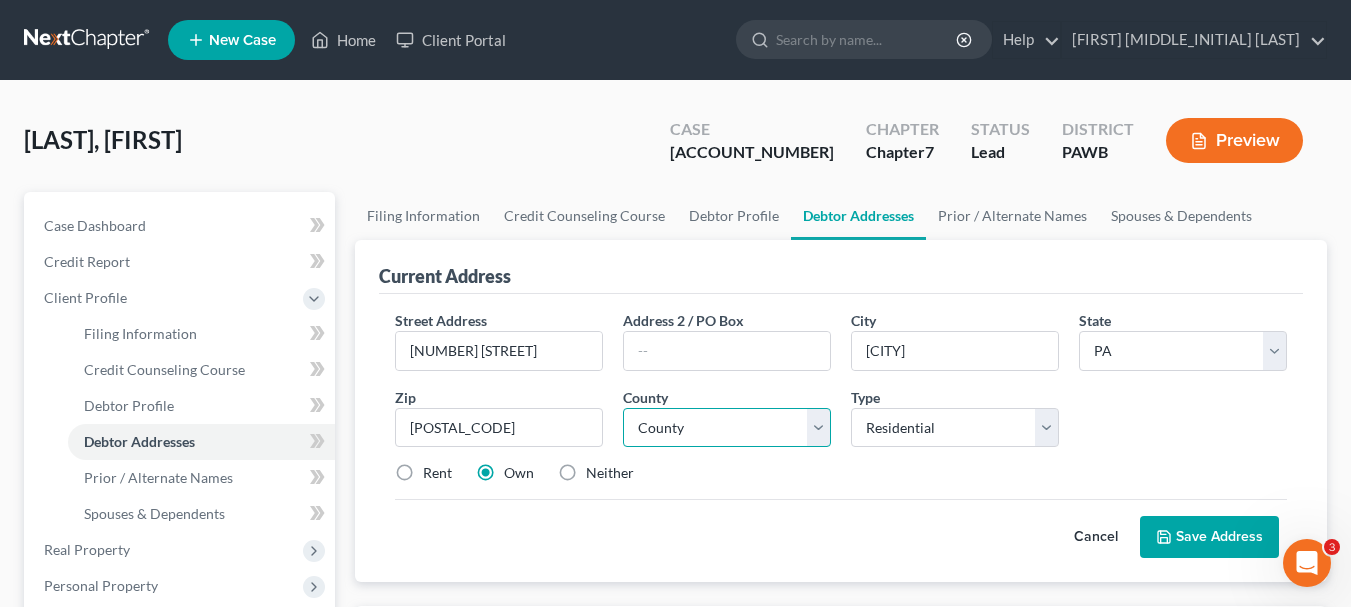 click on "County Adams County Allegheny County Armstrong County Beaver County Bedford County Berks County Blair County Bradford County Bucks County Butler County Cambria County Cameron County Carbon County Centre County Chester County Clarion County Clearfield County Clinton County Columbia County Crawford County Cumberland County Dauphin County Delaware County Elk County Erie County Fayette County Forest County Franklin County Fulton County Greene County Huntingdon County Indiana County Jefferson County Juniata County Lackawanna County Lancaster County Lawrence County Lebanon County Lehigh County Luzerne County Lycoming County McKean County Mercer County Mifflin County Monroe County Montgomery County Montour County Northampton County Northumberland County Perry County Philadelphia County Pike County Potter County Schuylkill County Snyder County Somerset County Sullivan County Susquehanna County Tioga County Union County Venango County Warren County Washington County Wayne County Westmoreland County Wyoming County" at bounding box center (727, 428) 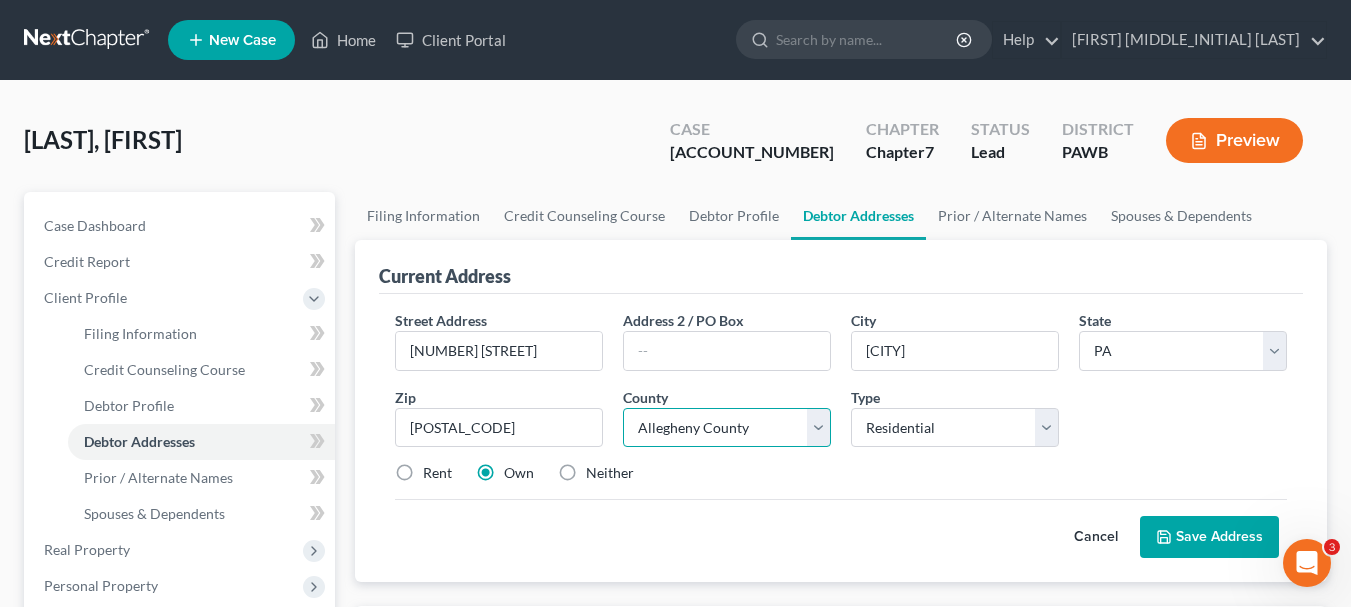 click on "County Adams County Allegheny County Armstrong County Beaver County Bedford County Berks County Blair County Bradford County Bucks County Butler County Cambria County Cameron County Carbon County Centre County Chester County Clarion County Clearfield County Clinton County Columbia County Crawford County Cumberland County Dauphin County Delaware County Elk County Erie County Fayette County Forest County Franklin County Fulton County Greene County Huntingdon County Indiana County Jefferson County Juniata County Lackawanna County Lancaster County Lawrence County Lebanon County Lehigh County Luzerne County Lycoming County McKean County Mercer County Mifflin County Monroe County Montgomery County Montour County Northampton County Northumberland County Perry County Philadelphia County Pike County Potter County Schuylkill County Snyder County Somerset County Sullivan County Susquehanna County Tioga County Union County Venango County Warren County Washington County Wayne County Westmoreland County Wyoming County" at bounding box center [727, 428] 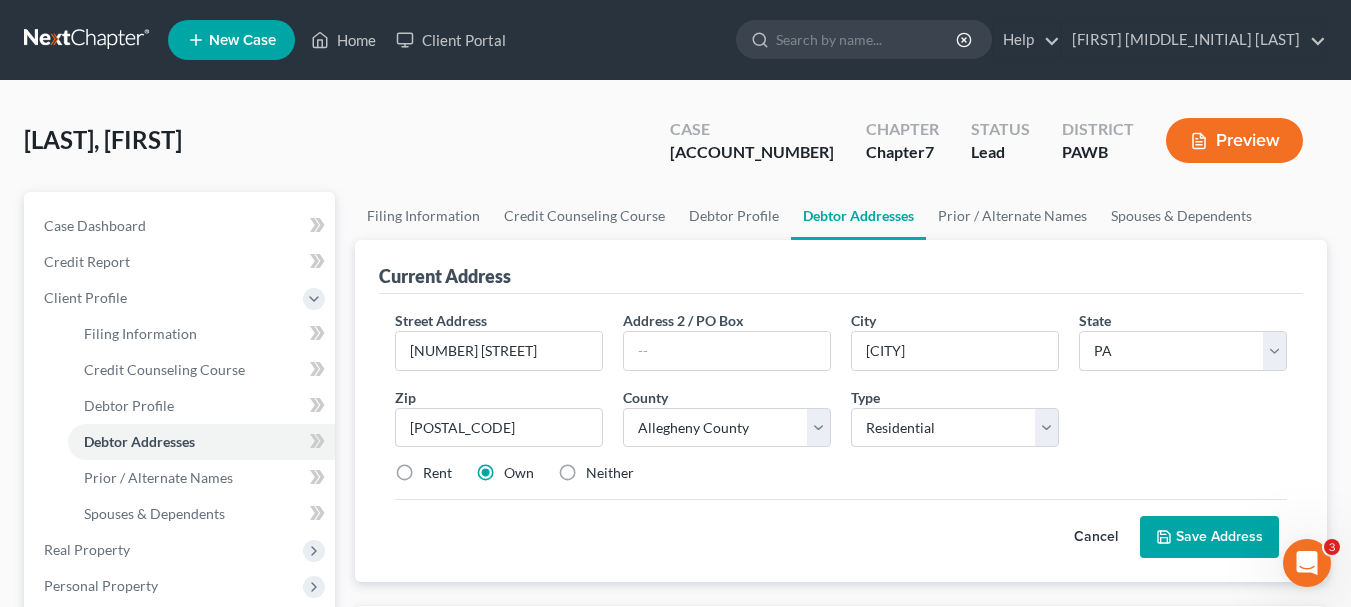 click on "Save Address" at bounding box center [1209, 537] 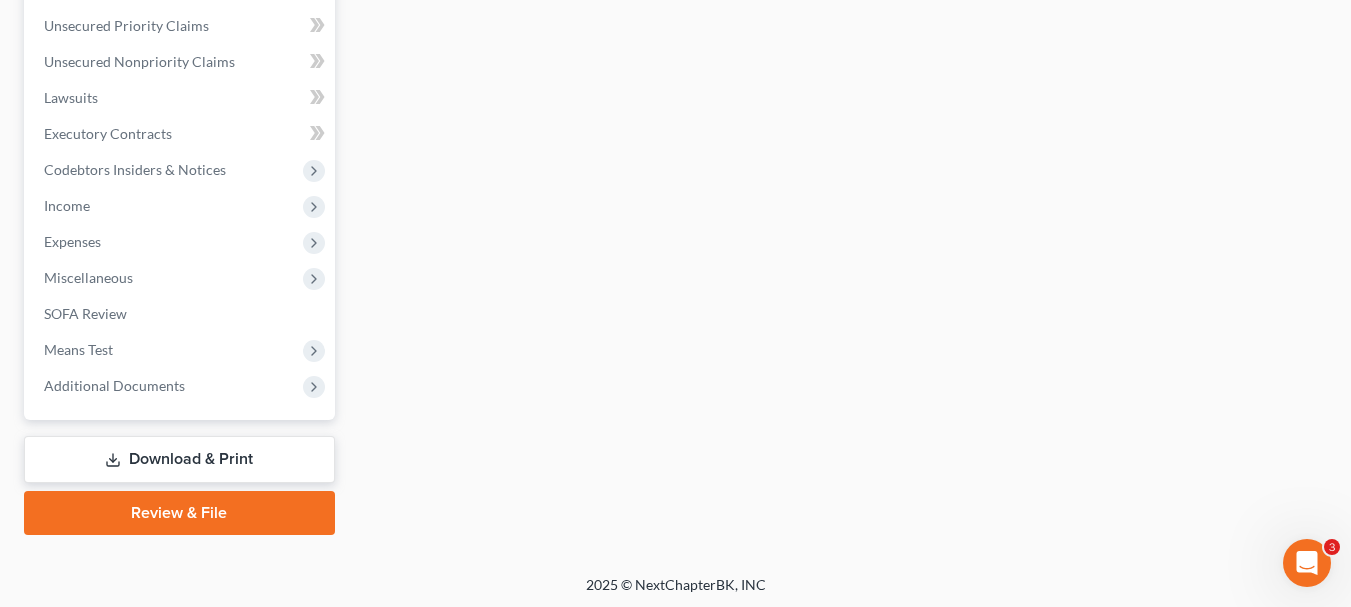 scroll, scrollTop: 672, scrollLeft: 0, axis: vertical 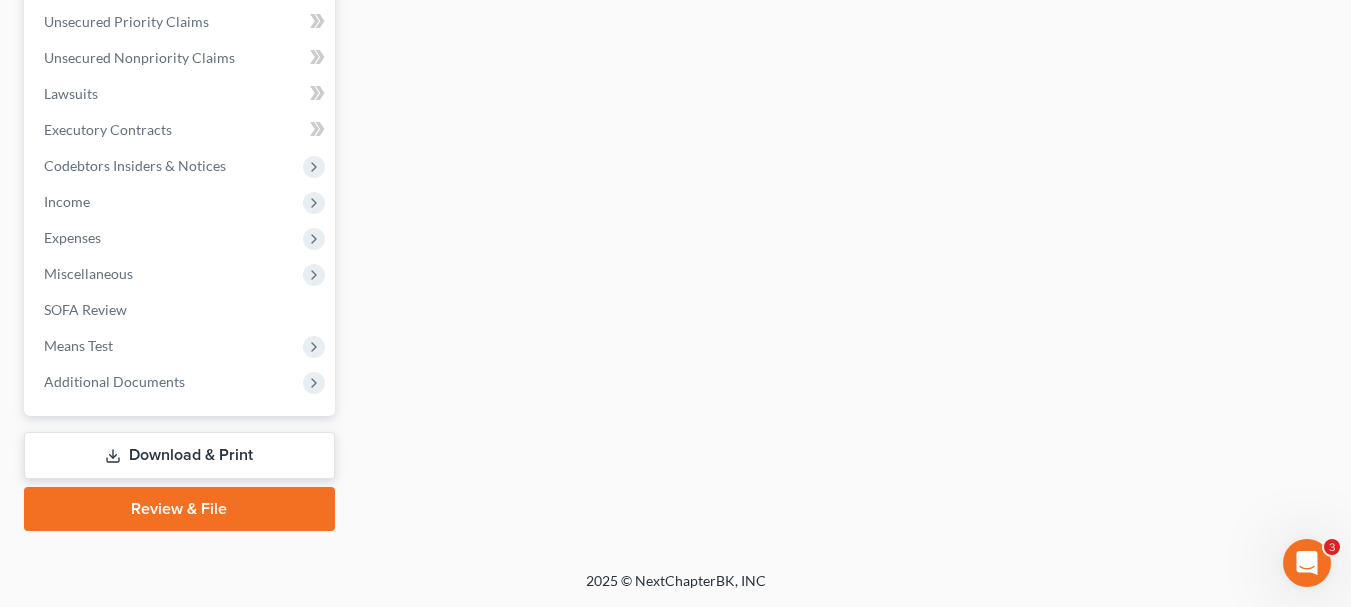 click on "Download & Print" at bounding box center [179, 455] 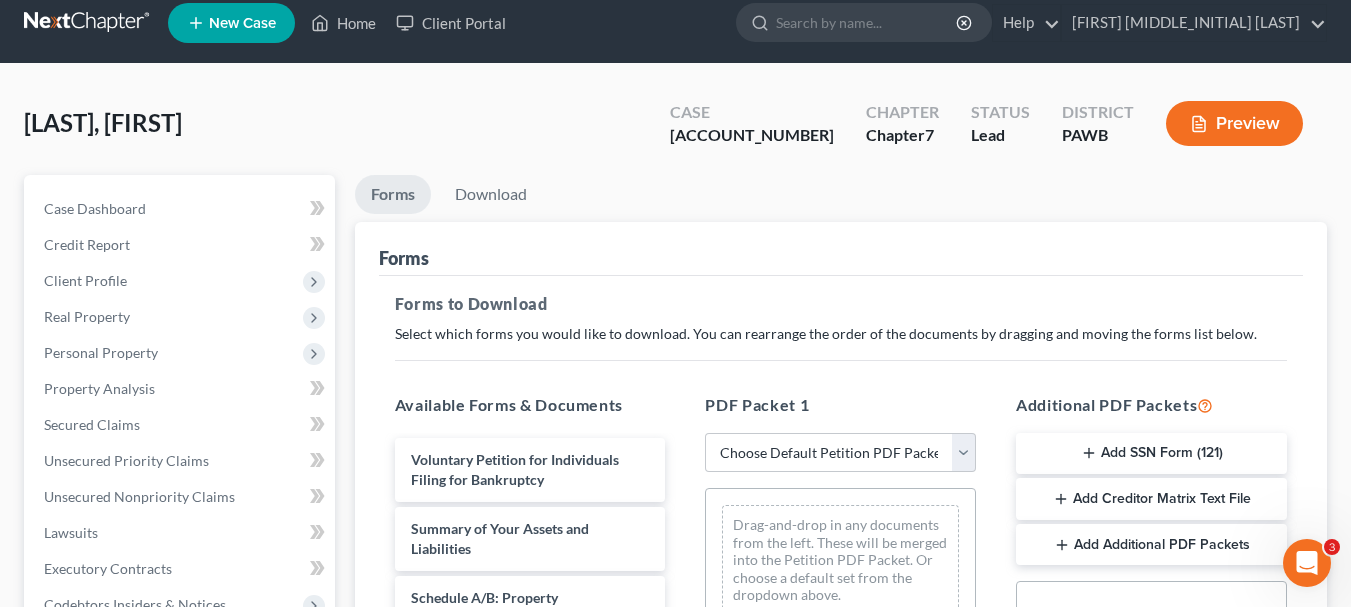 scroll, scrollTop: 0, scrollLeft: 0, axis: both 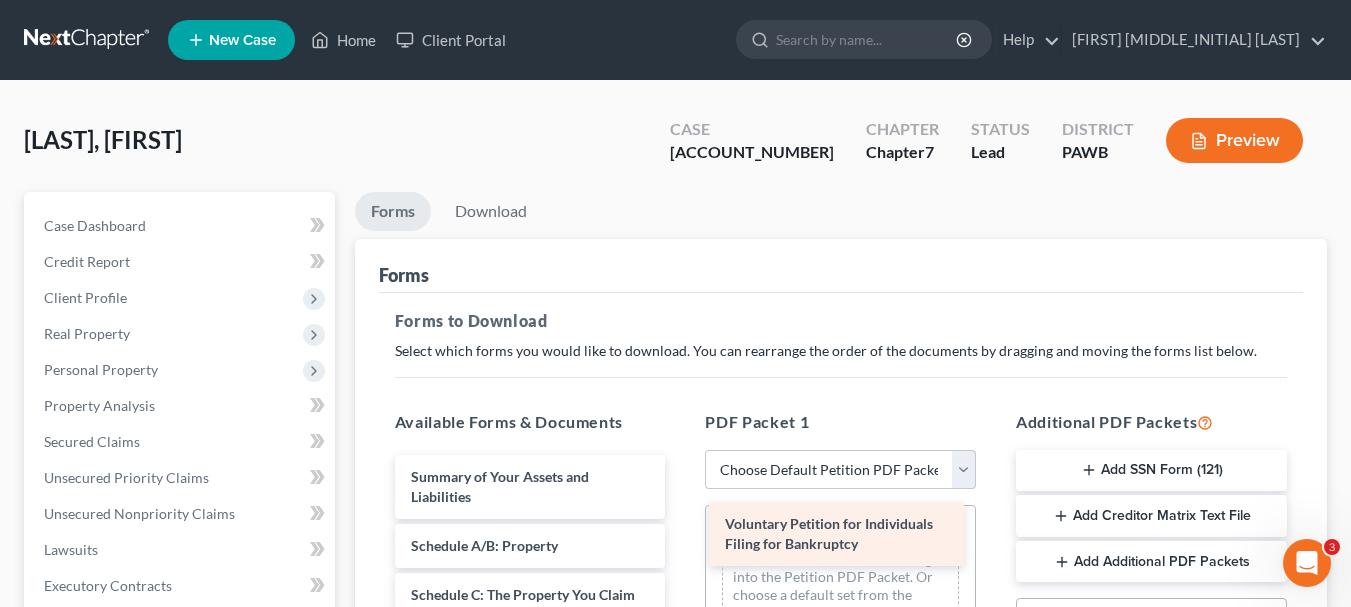 drag, startPoint x: 562, startPoint y: 483, endPoint x: 876, endPoint y: 531, distance: 317.6476 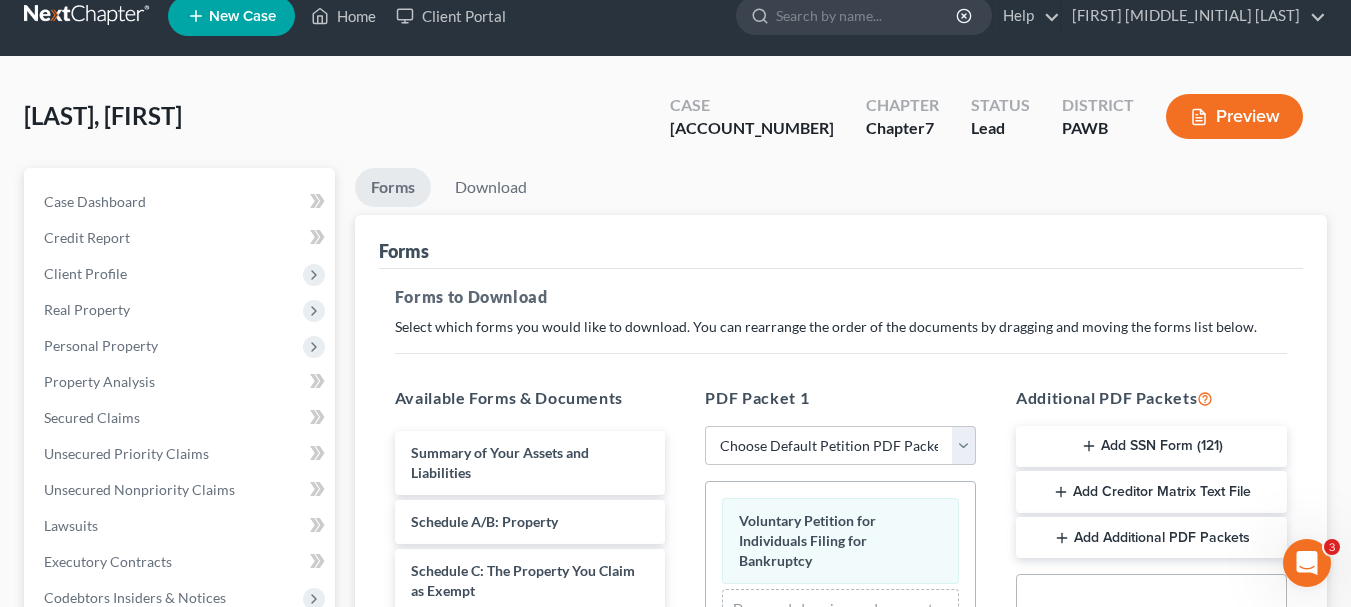scroll, scrollTop: 0, scrollLeft: 0, axis: both 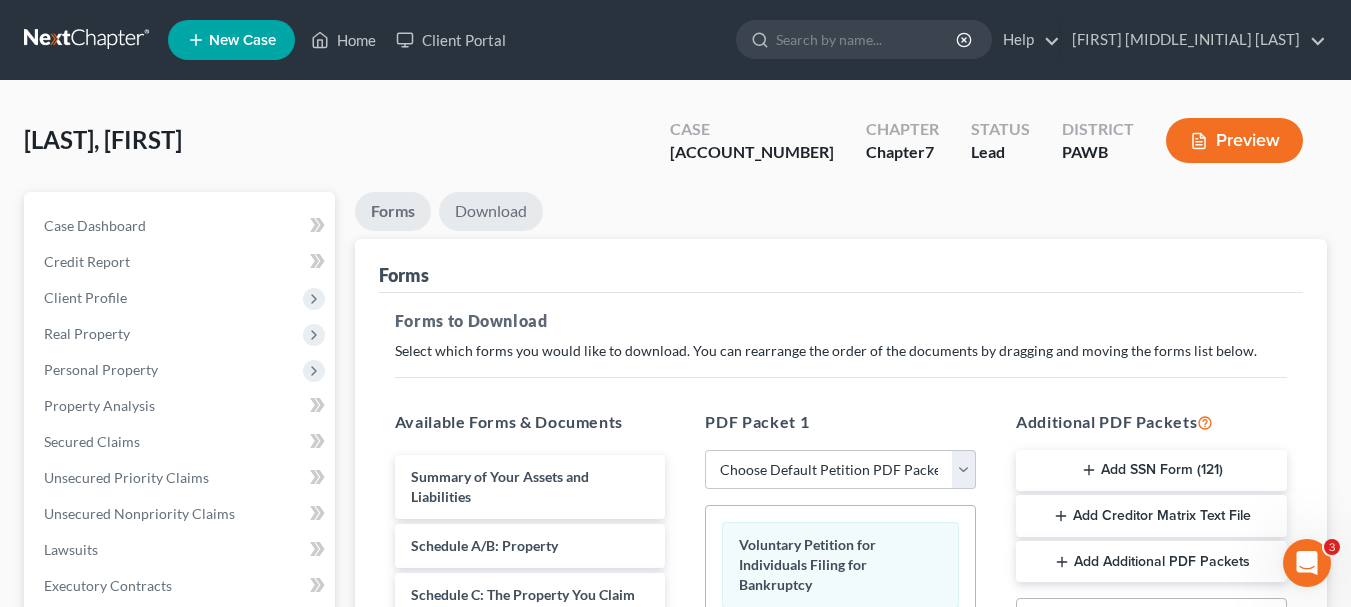 click on "Download" at bounding box center [491, 211] 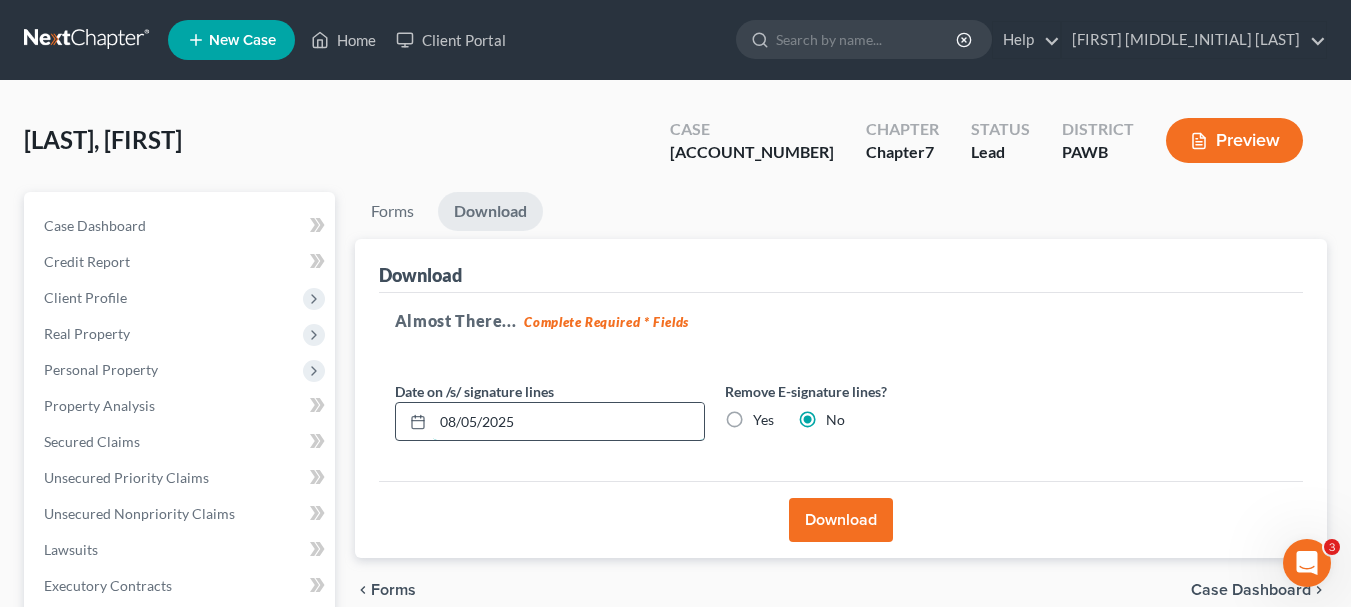 drag, startPoint x: 535, startPoint y: 424, endPoint x: 419, endPoint y: 425, distance: 116.00431 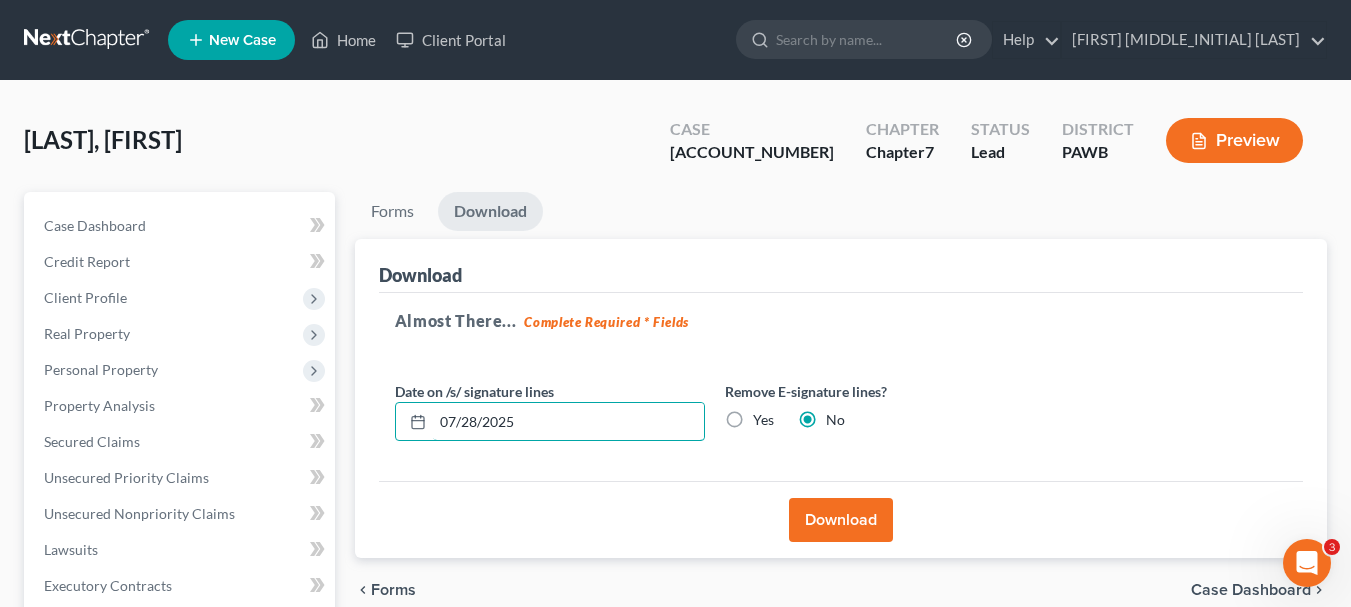 type on "07/28/2025" 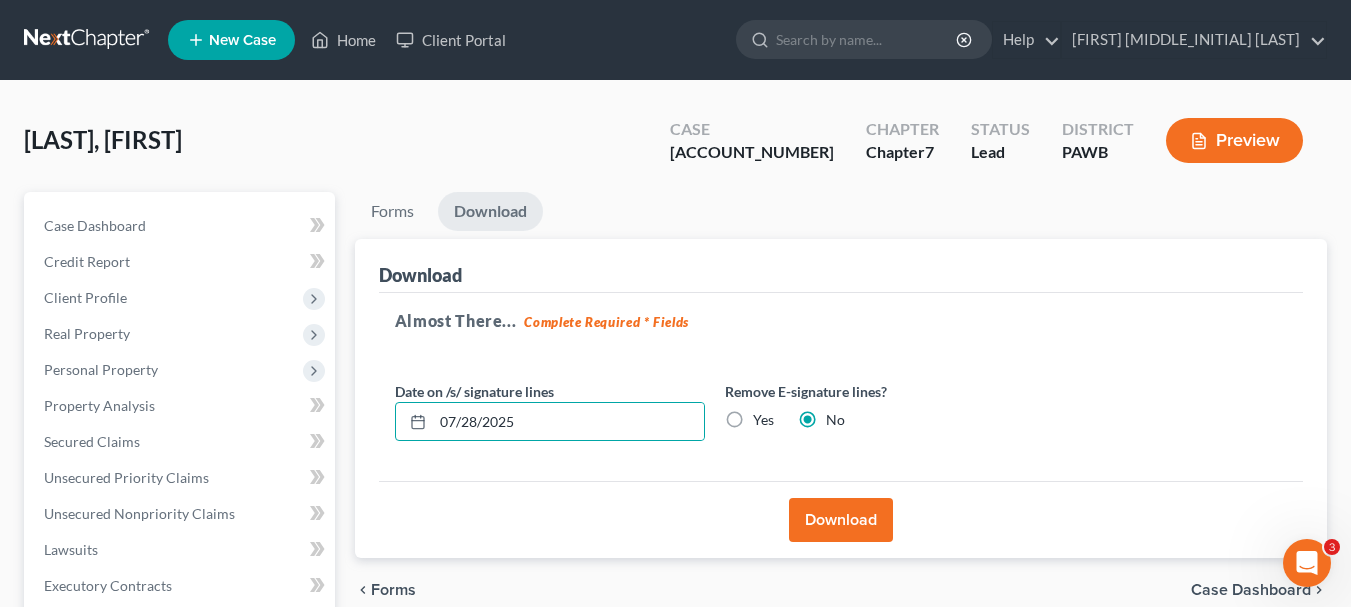 click on "Download" at bounding box center [841, 520] 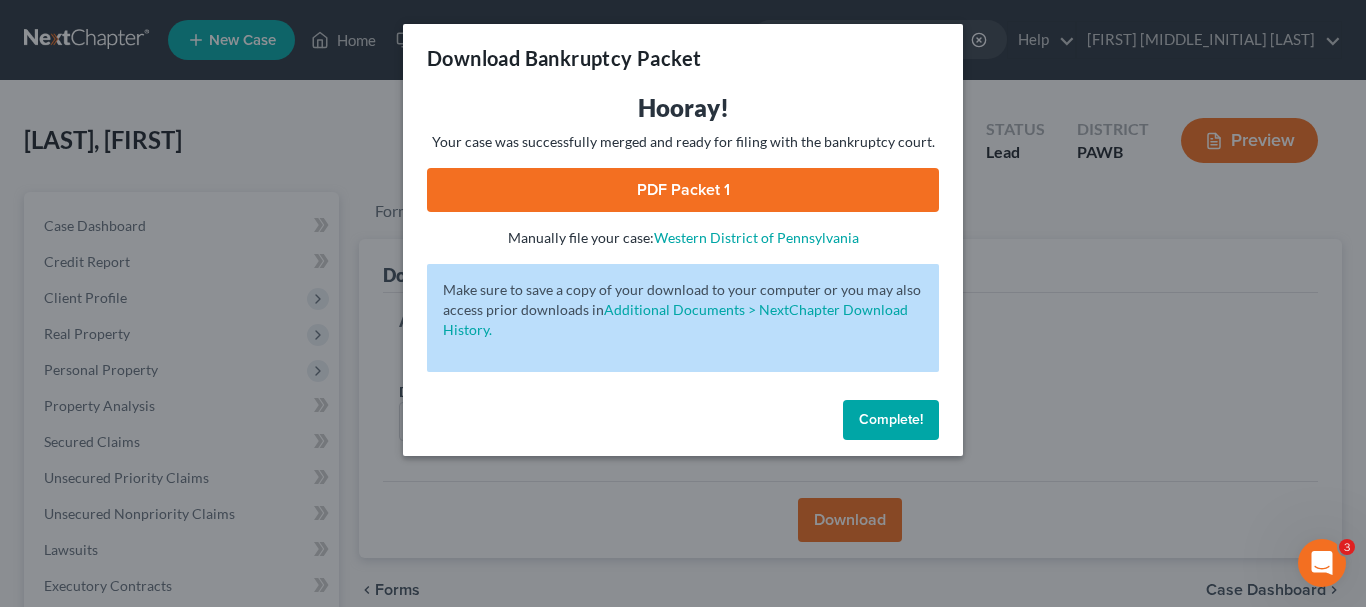 click on "Complete!" at bounding box center (891, 420) 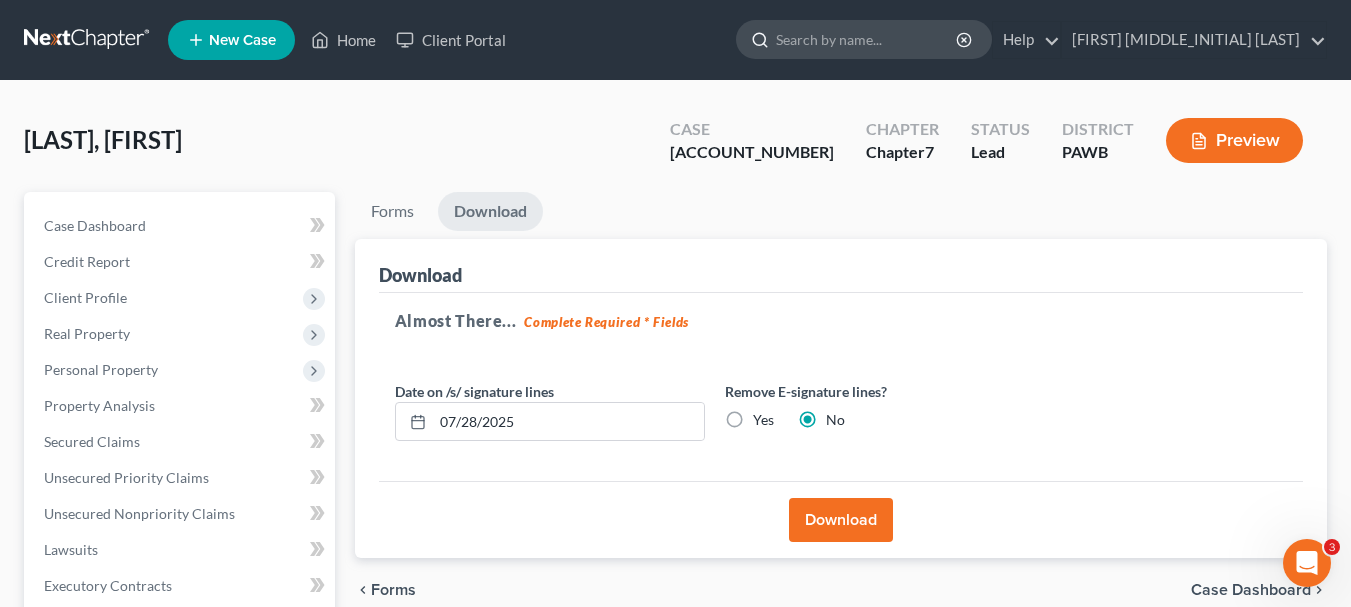 click at bounding box center [867, 39] 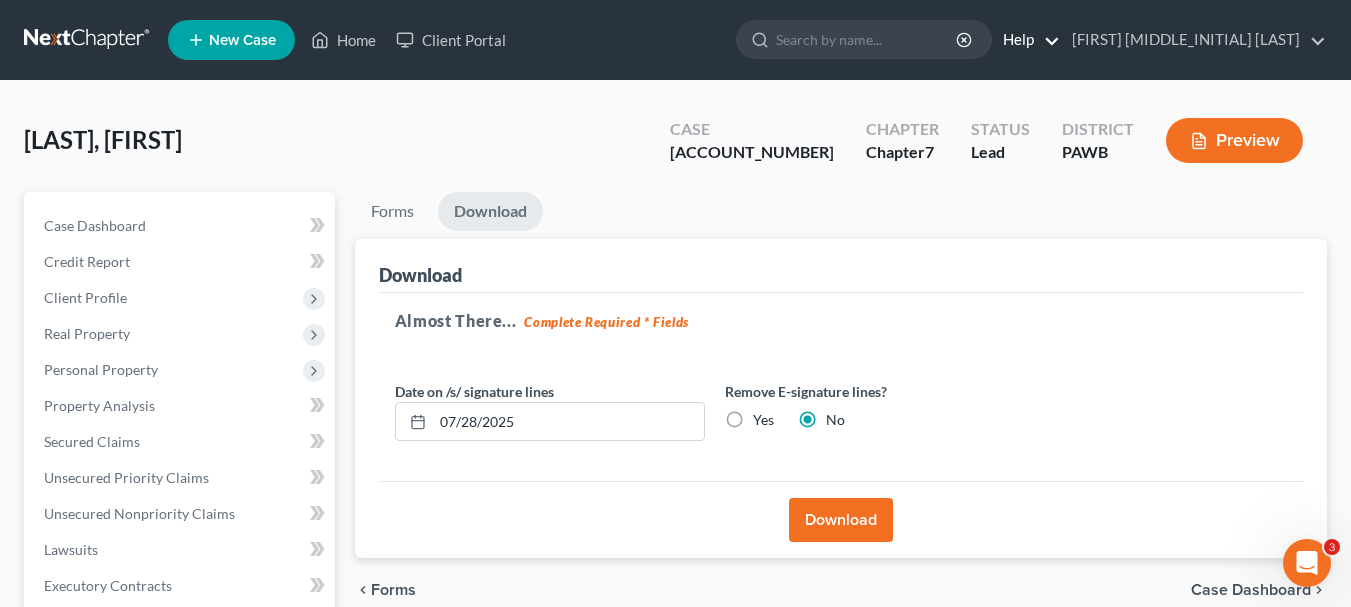 click on "Help" at bounding box center (1026, 40) 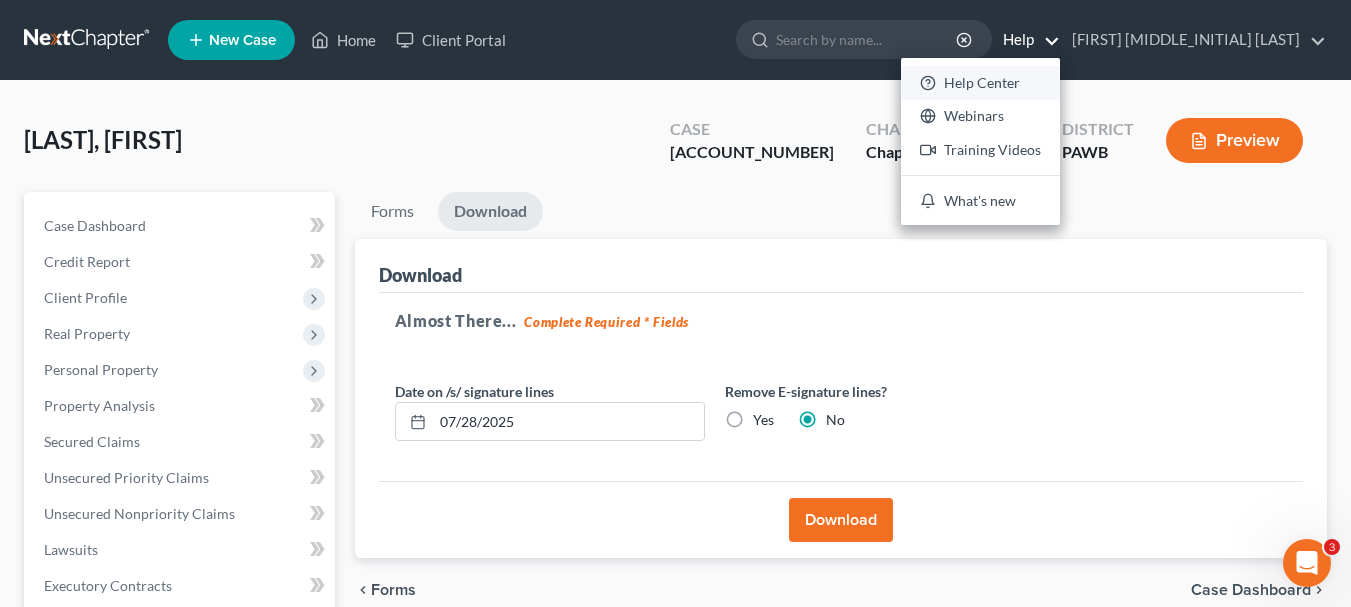 click on "Help Center" at bounding box center (980, 83) 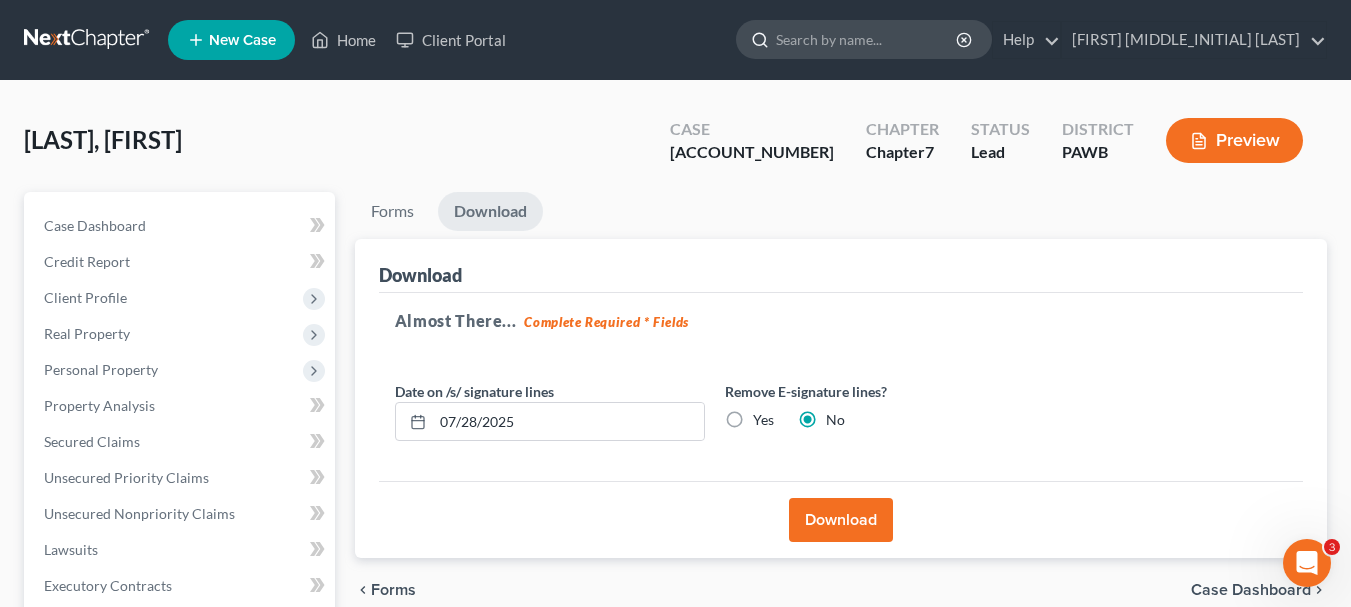click at bounding box center [867, 39] 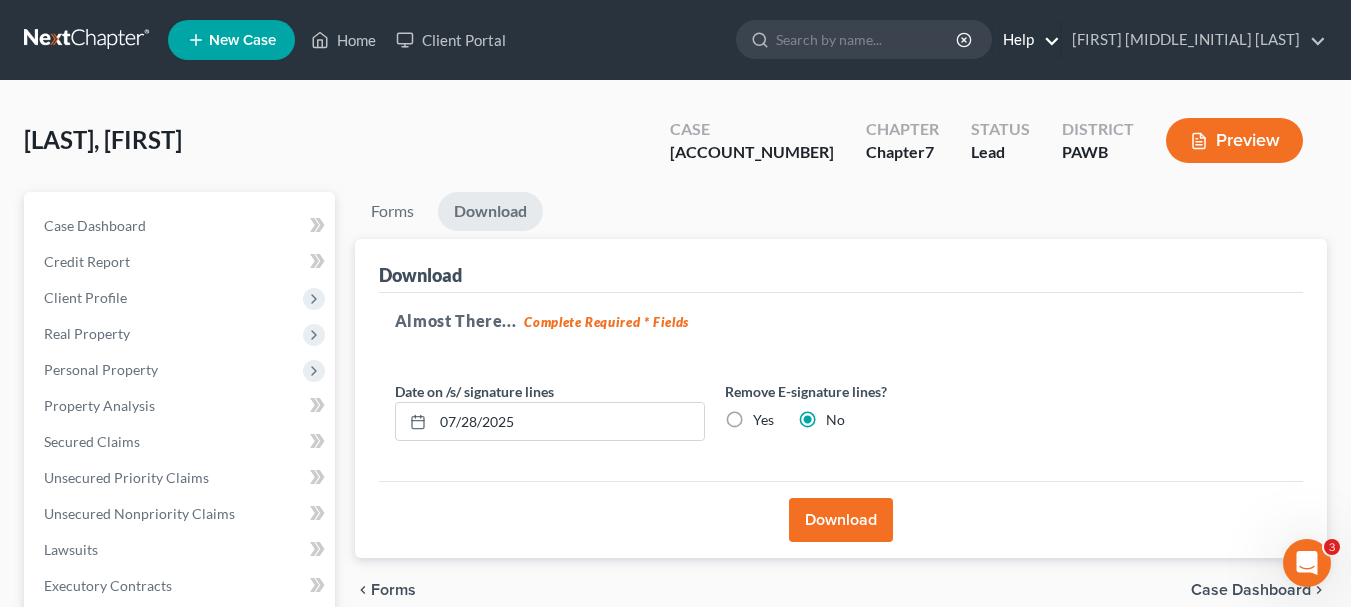 click on "Help" at bounding box center [1026, 40] 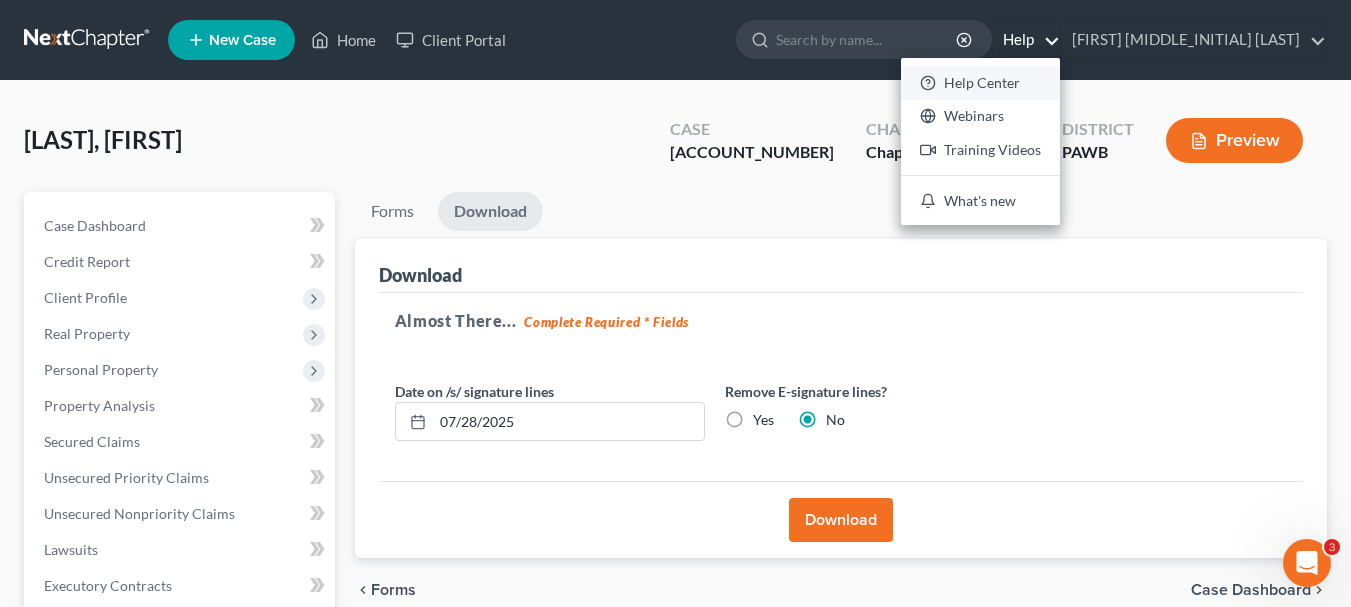 click on "Help Center" at bounding box center [980, 83] 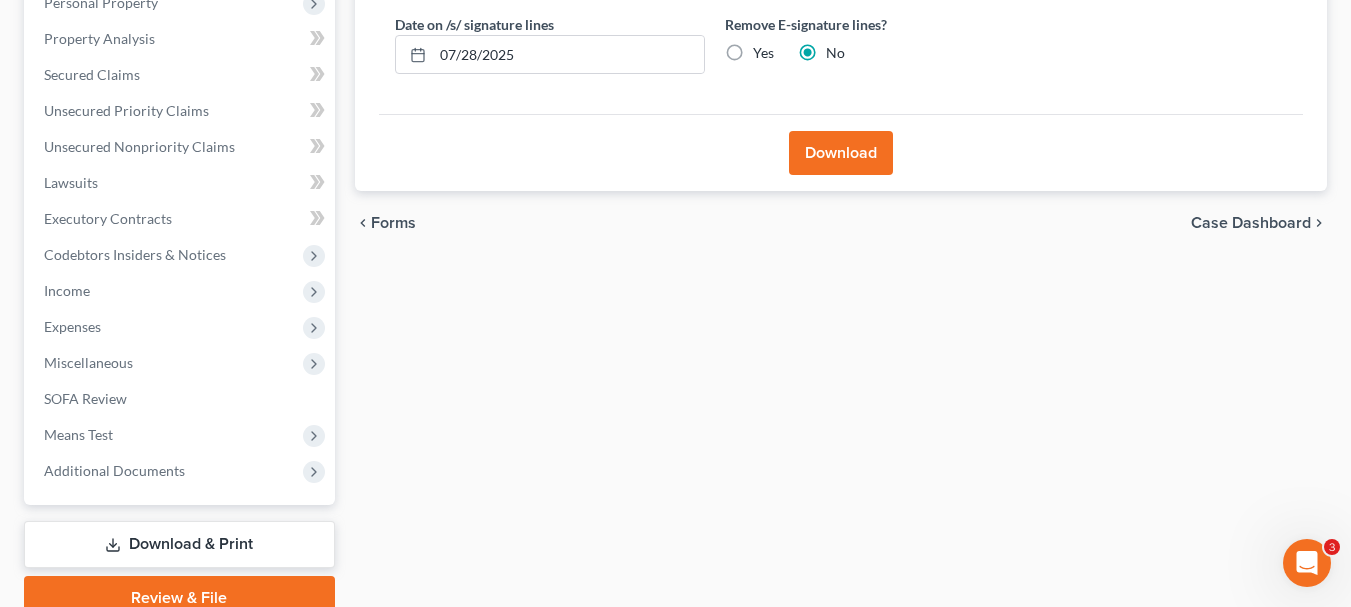 scroll, scrollTop: 400, scrollLeft: 0, axis: vertical 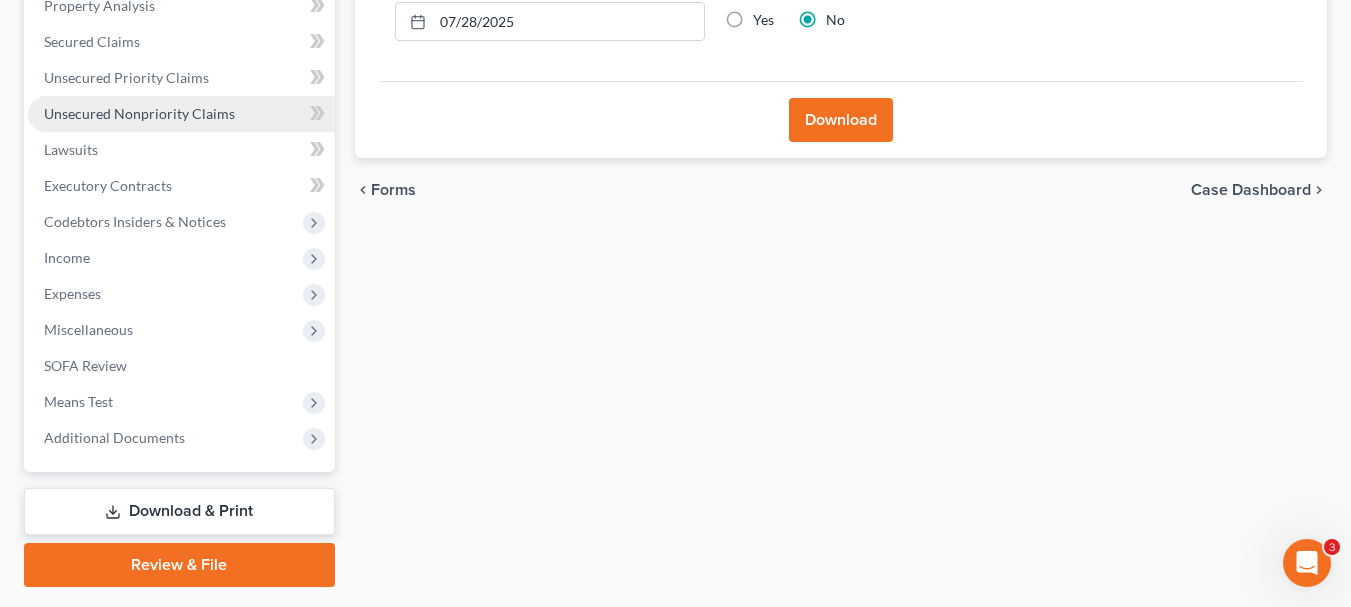 click on "Unsecured Nonpriority Claims" at bounding box center (139, 113) 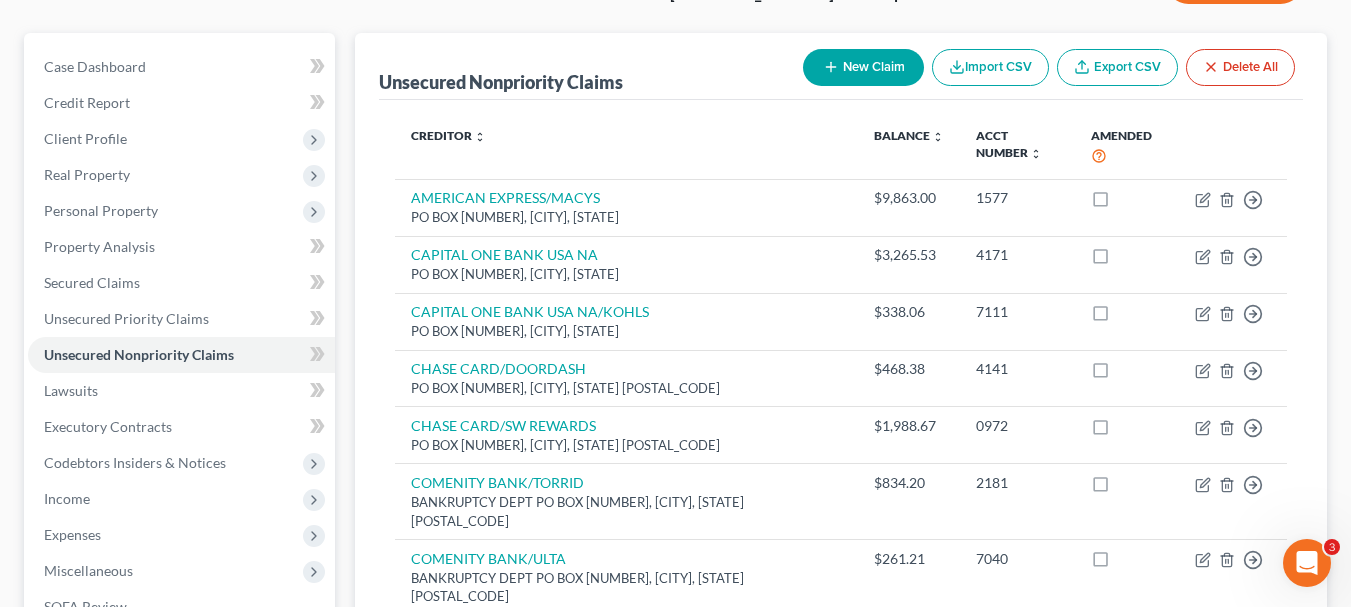 scroll, scrollTop: 400, scrollLeft: 0, axis: vertical 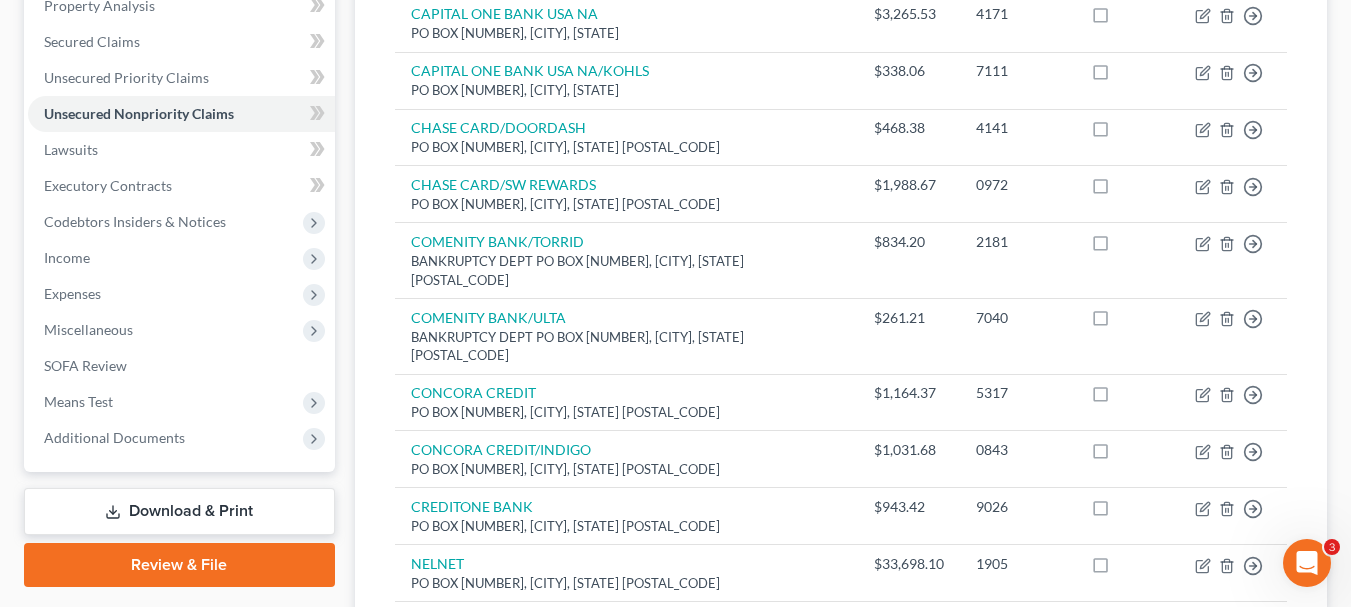 click on "Download & Print" at bounding box center (179, 511) 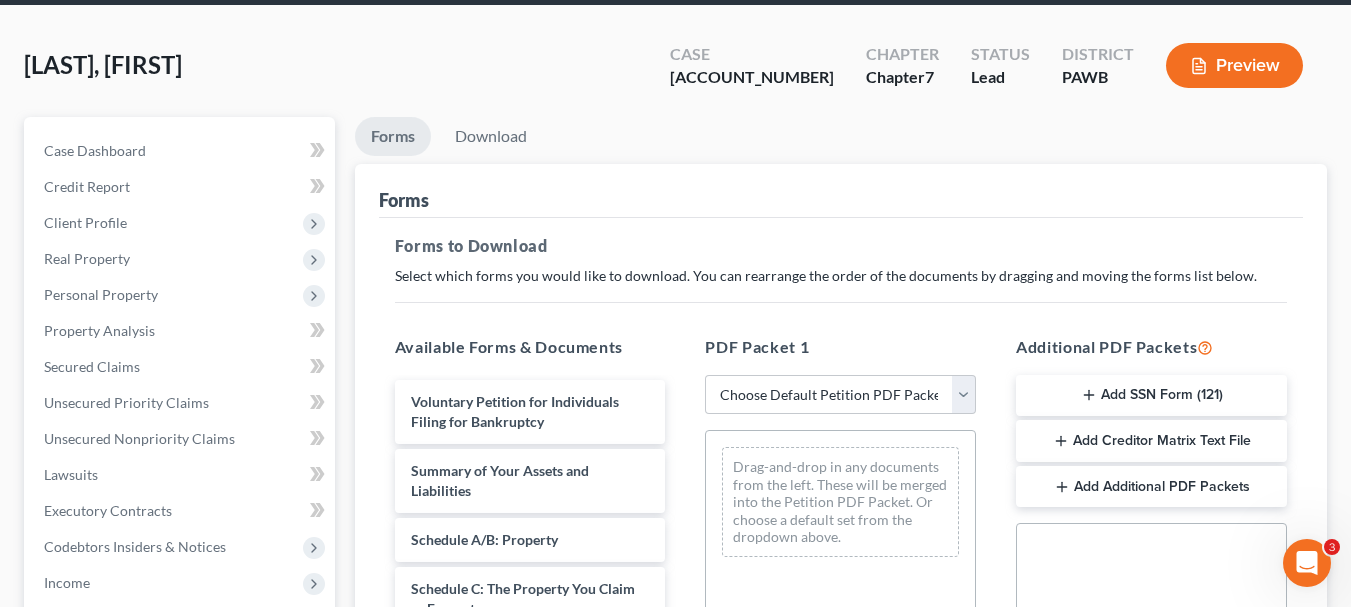 scroll, scrollTop: 0, scrollLeft: 0, axis: both 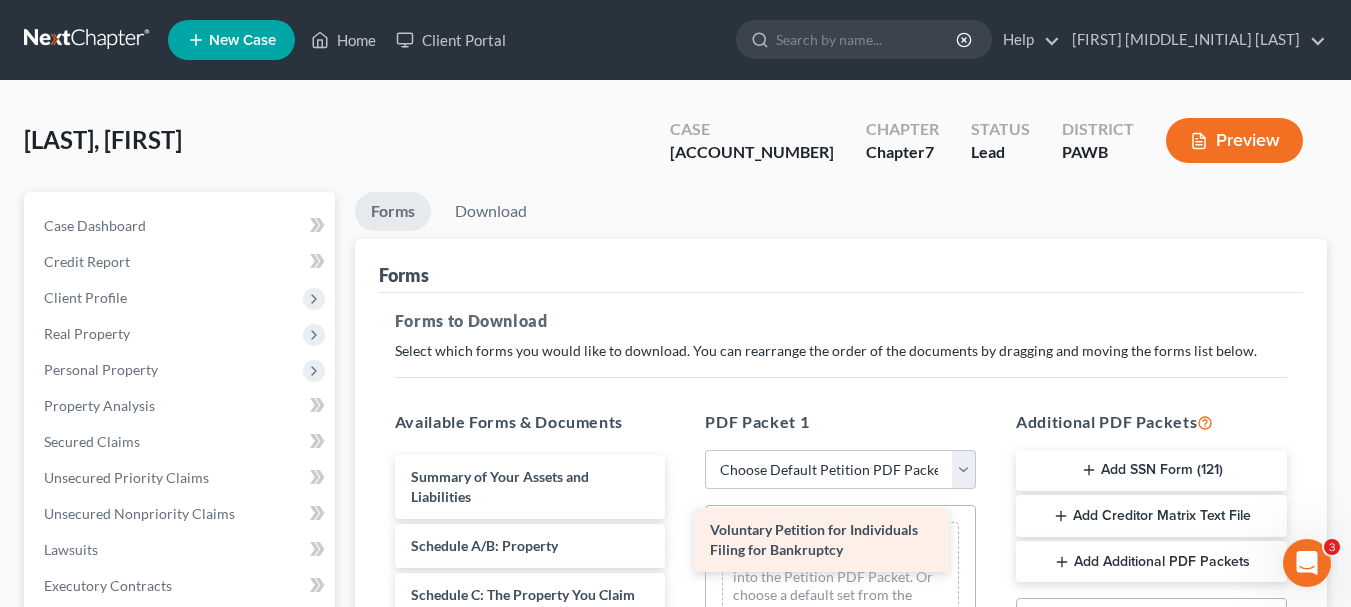 drag, startPoint x: 536, startPoint y: 474, endPoint x: 834, endPoint y: 527, distance: 302.6764 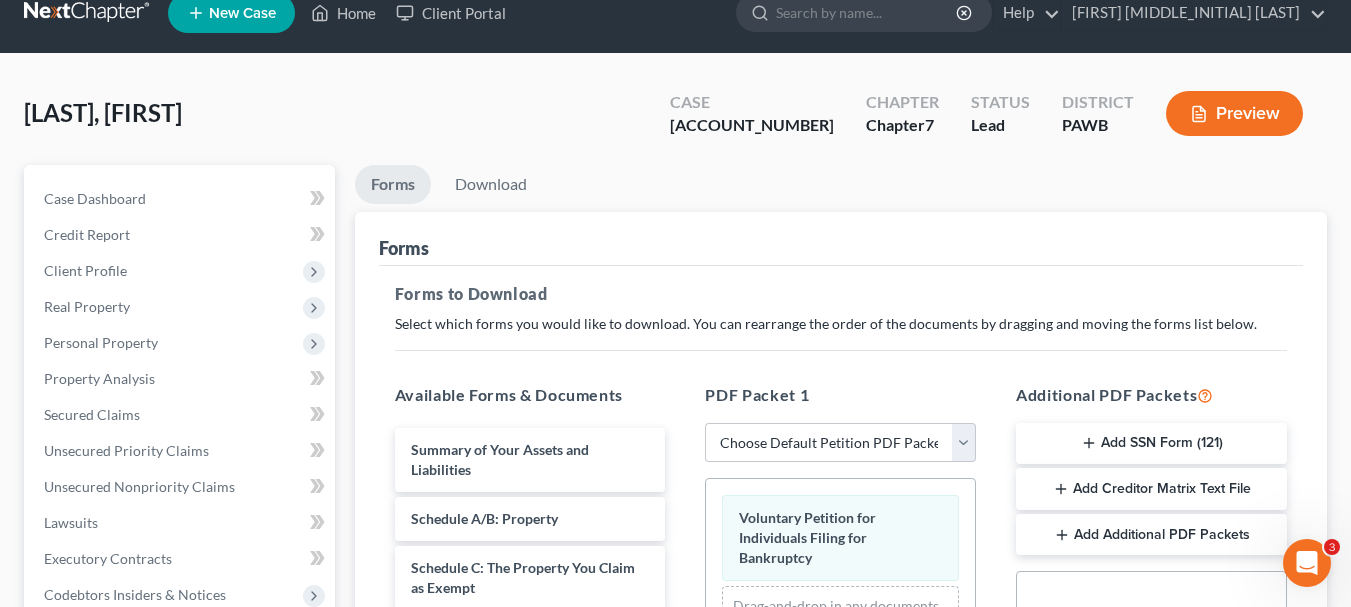 scroll, scrollTop: 0, scrollLeft: 0, axis: both 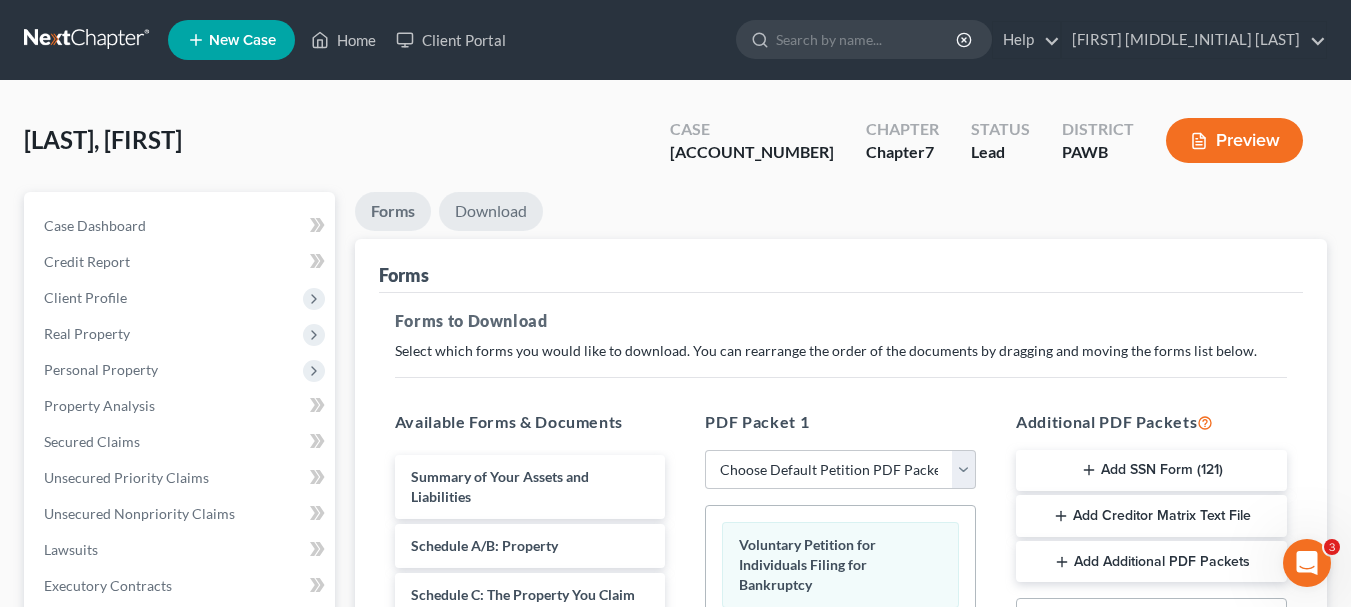 click on "Download" at bounding box center (491, 211) 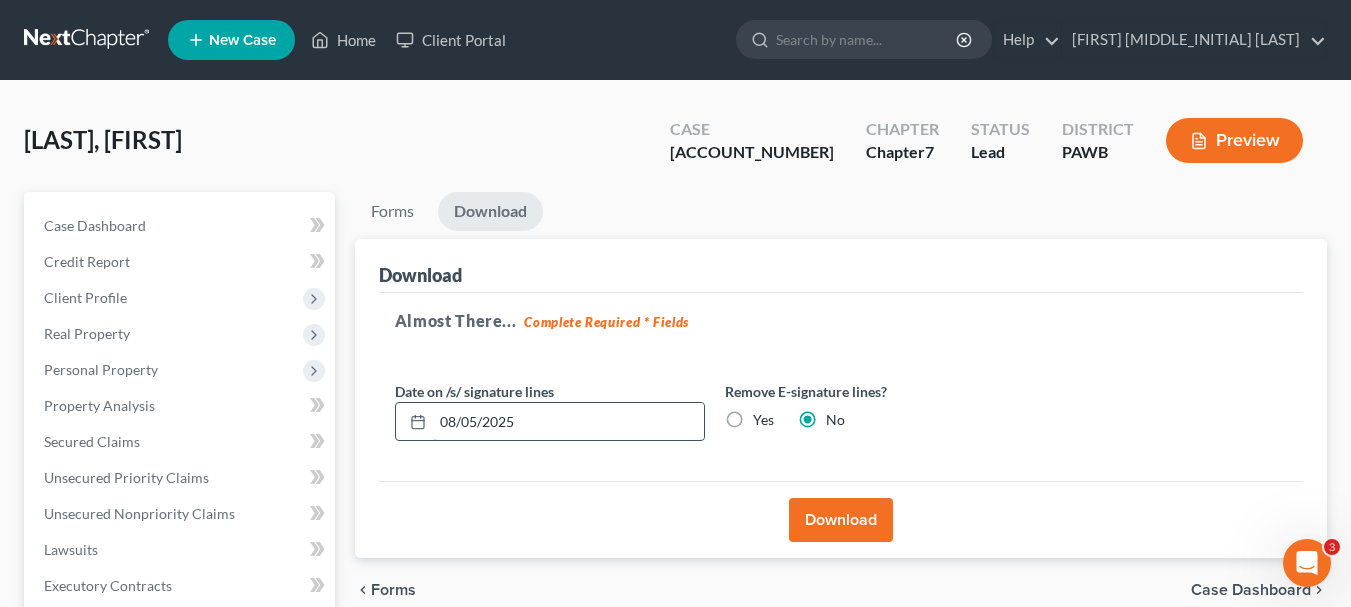 click on "08/05/2025" at bounding box center [568, 422] 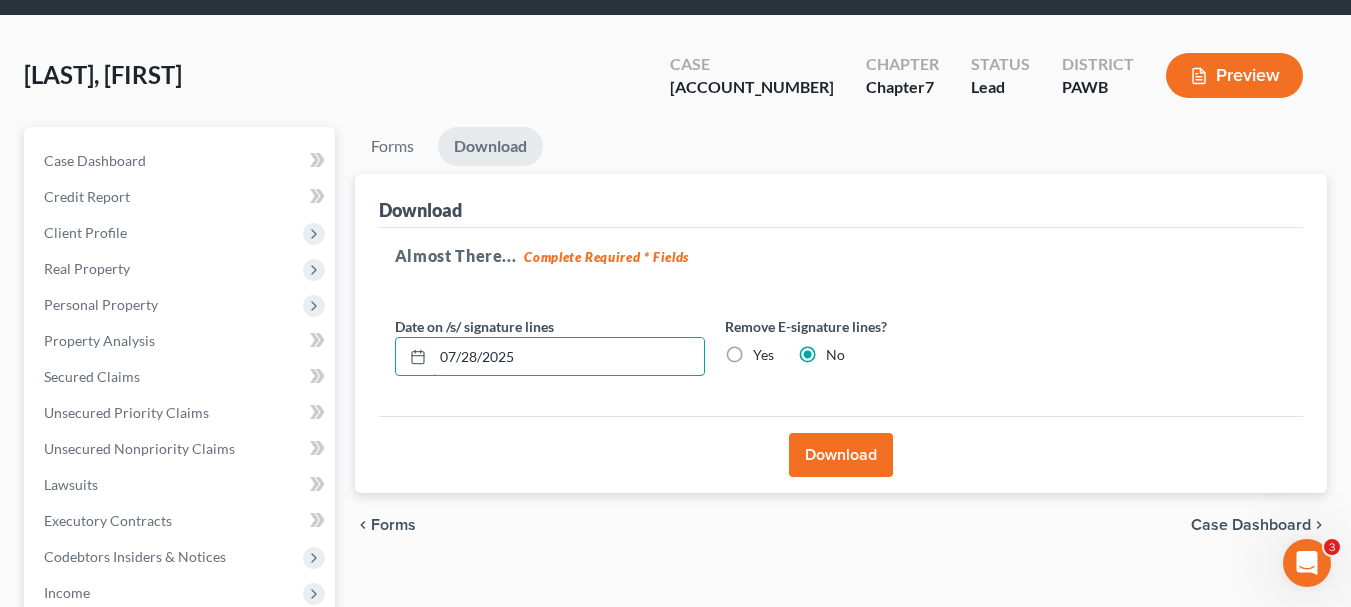 scroll, scrollTop: 100, scrollLeft: 0, axis: vertical 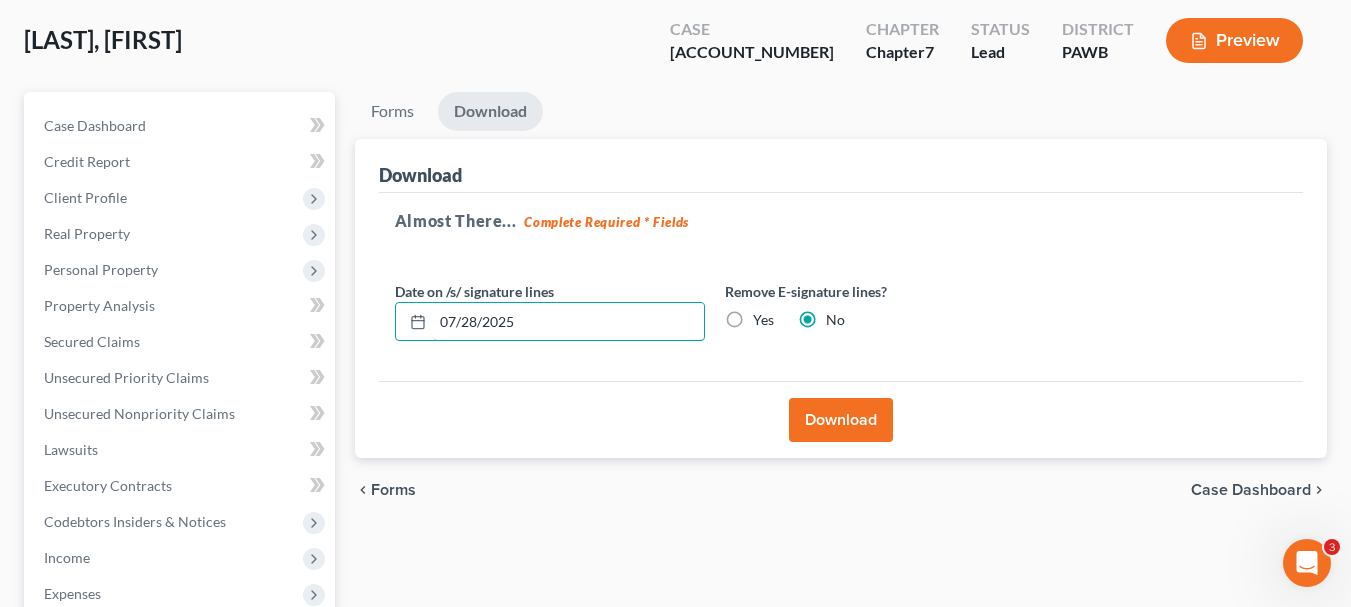 type on "07/28/2025" 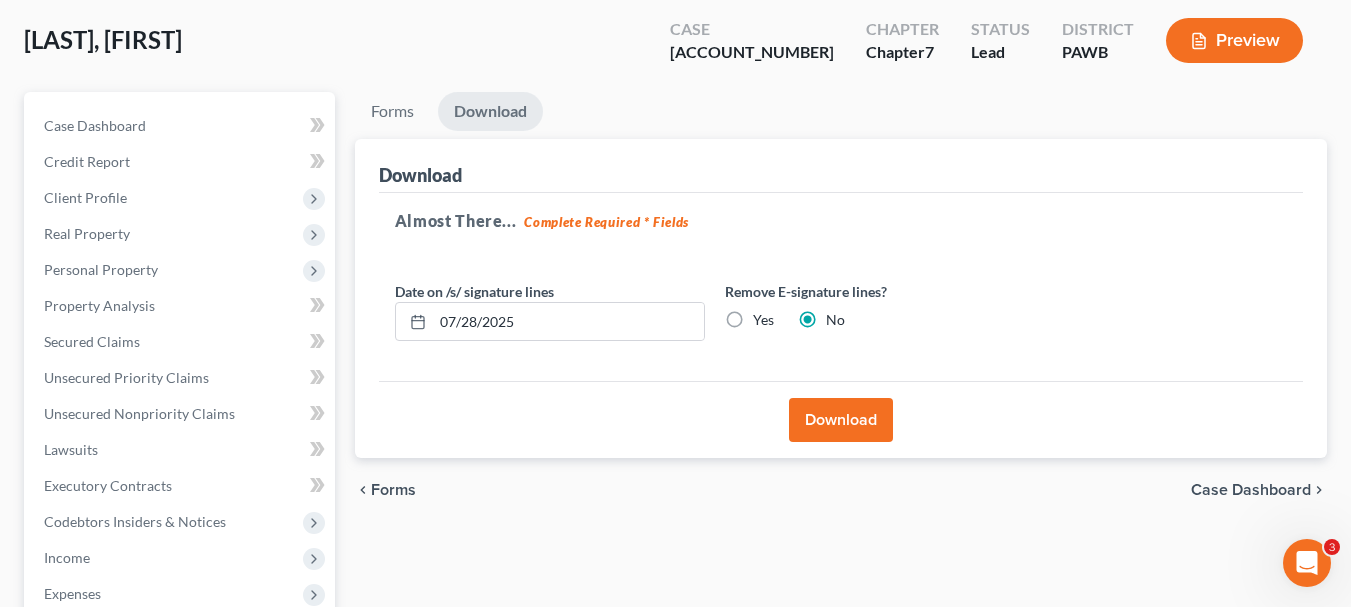 click on "Preview" at bounding box center [1234, 40] 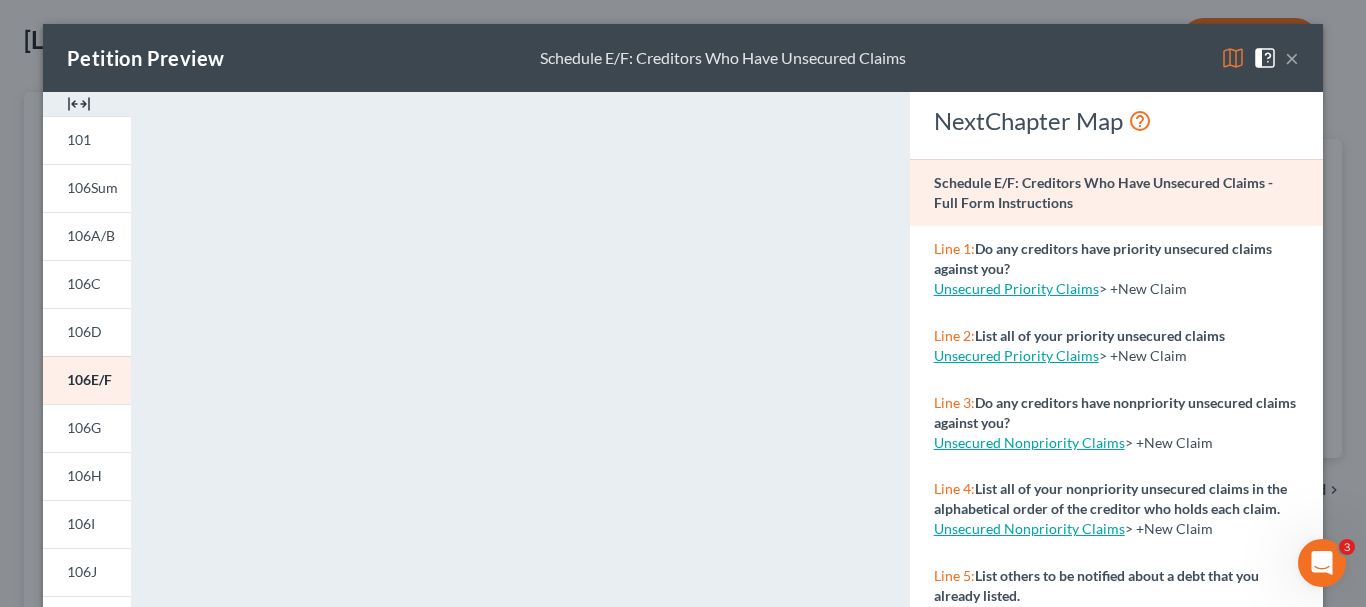 click on "×" at bounding box center [1292, 58] 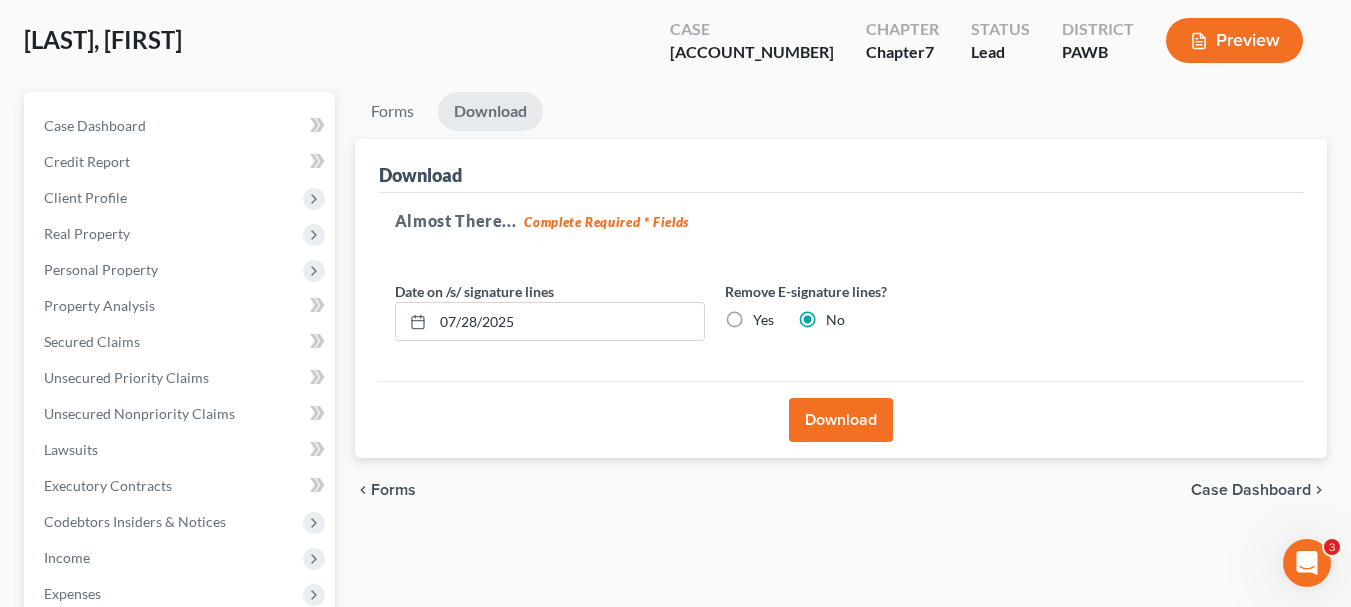 click on "Download" at bounding box center (490, 111) 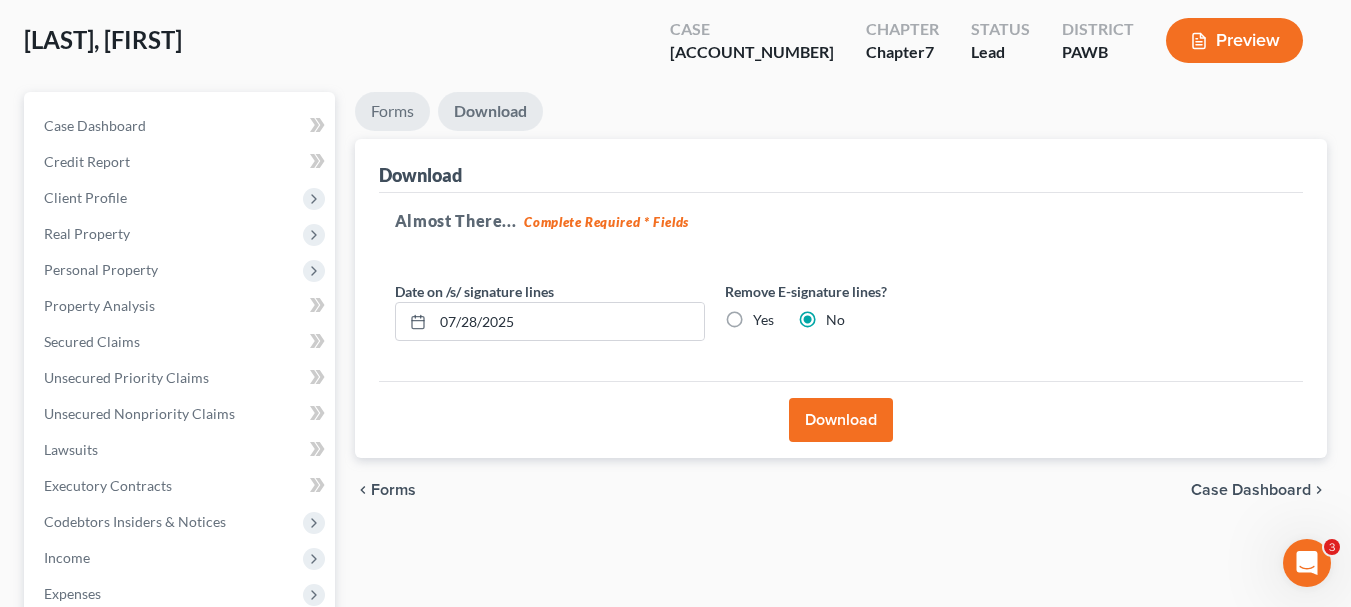 click on "Forms" at bounding box center [392, 111] 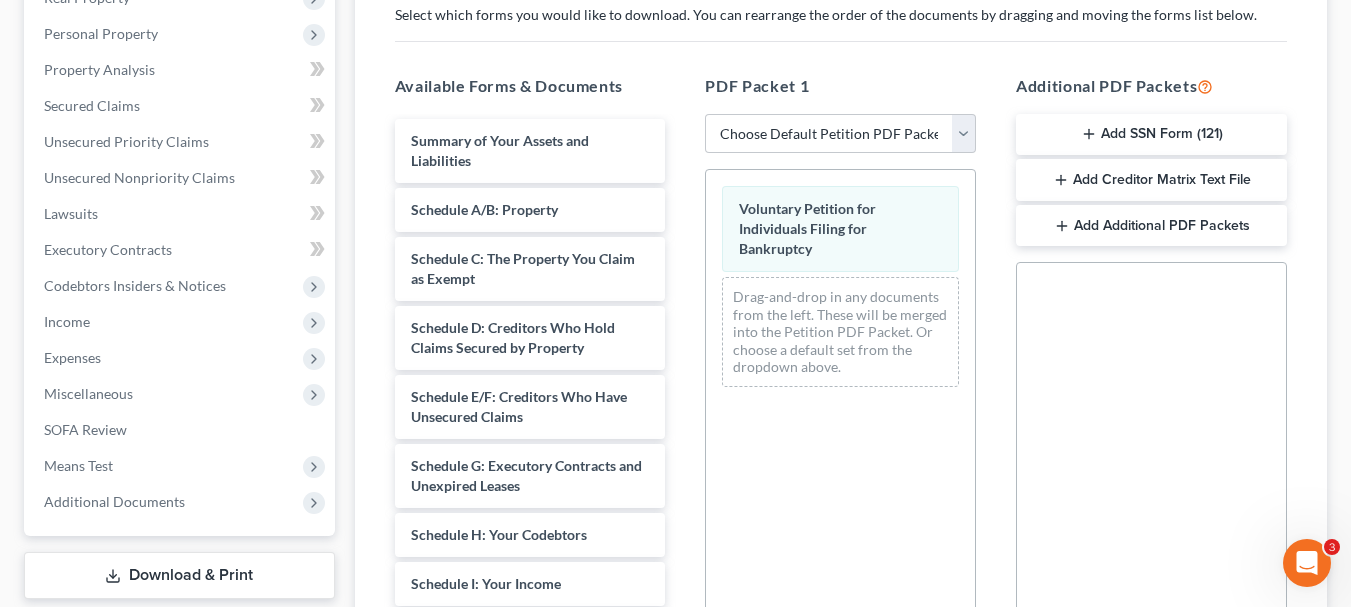 scroll, scrollTop: 300, scrollLeft: 0, axis: vertical 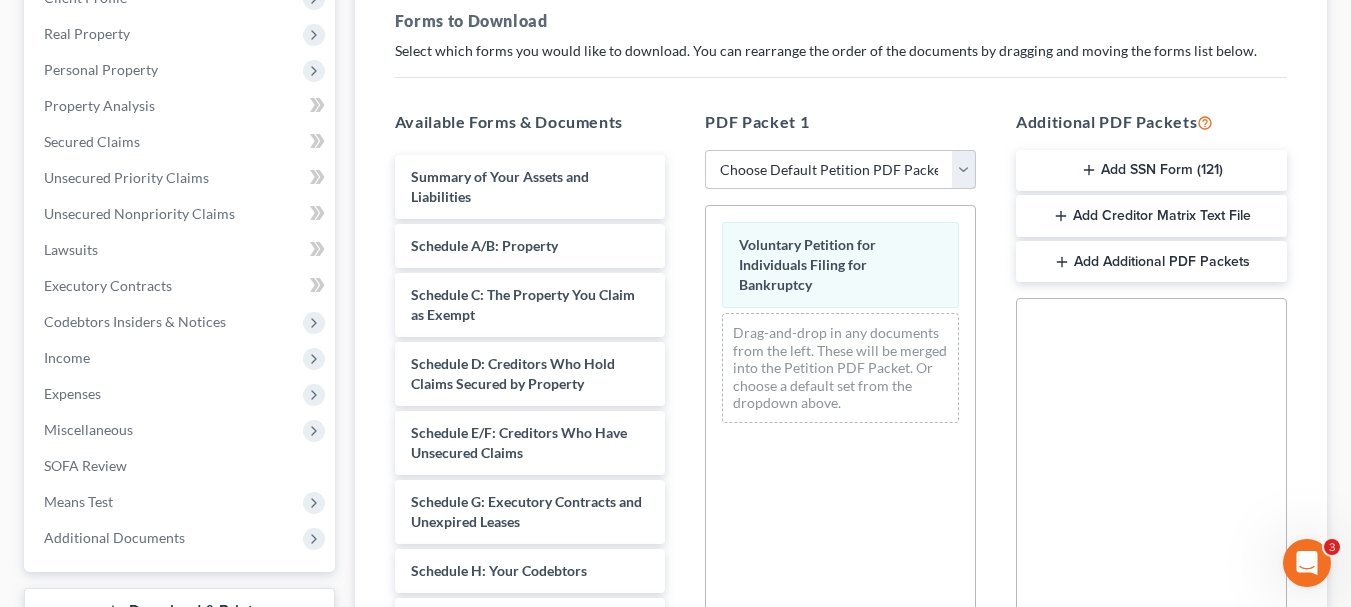 click on "Choose Default Petition PDF Packet Complete Bankruptcy Petition (all forms and schedules) Emergency Filing Forms (Petition and Creditor List Only) Amended Forms Signature Pages Only Completion Complete Petition" at bounding box center (840, 170) 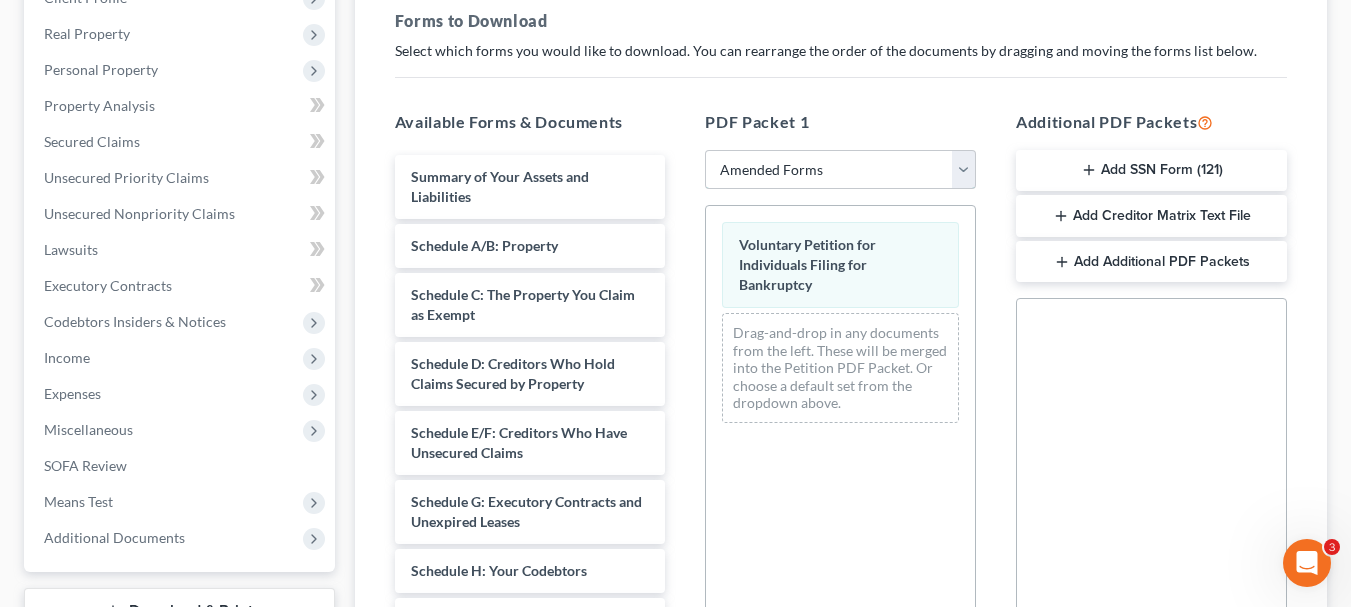 click on "Choose Default Petition PDF Packet Complete Bankruptcy Petition (all forms and schedules) Emergency Filing Forms (Petition and Creditor List Only) Amended Forms Signature Pages Only Completion Complete Petition" at bounding box center (840, 170) 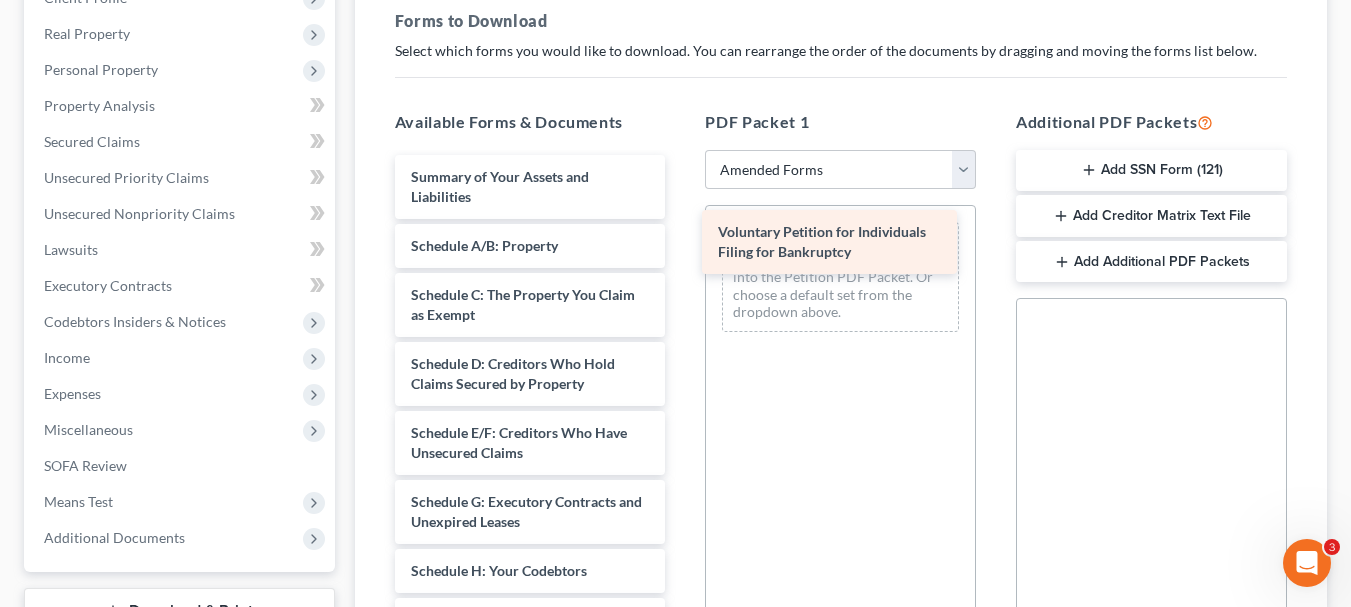drag, startPoint x: 554, startPoint y: 197, endPoint x: 861, endPoint y: 252, distance: 311.8878 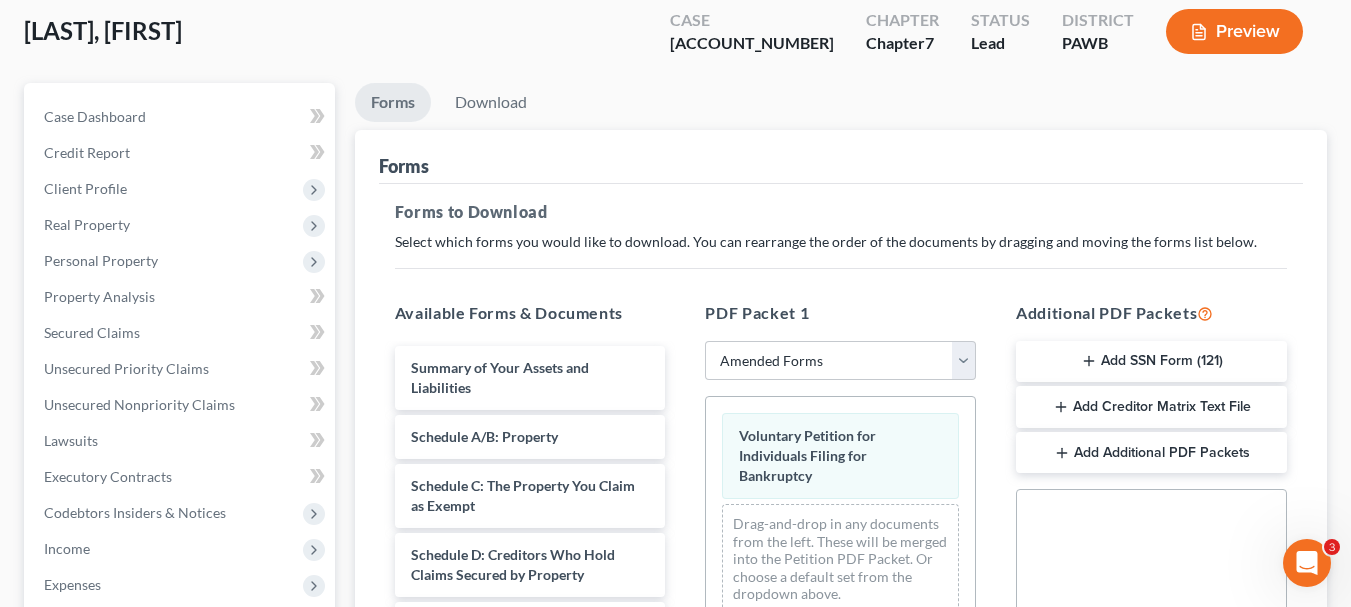 scroll, scrollTop: 100, scrollLeft: 0, axis: vertical 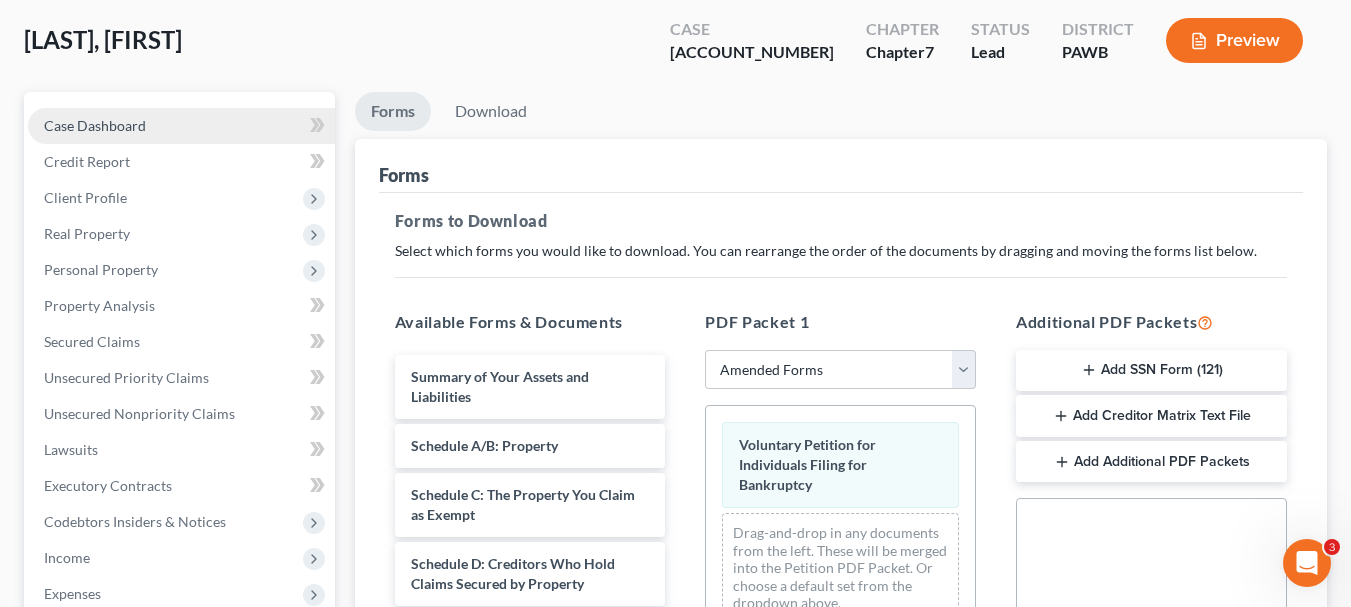 click on "Case Dashboard" at bounding box center [95, 125] 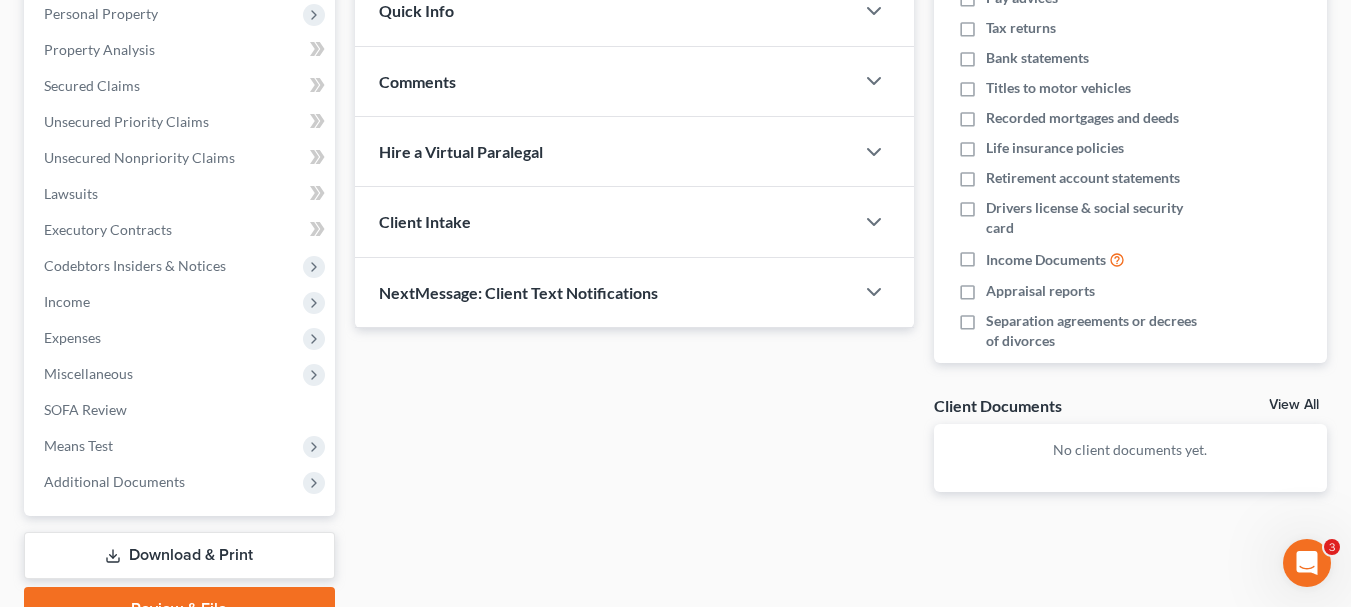 scroll, scrollTop: 156, scrollLeft: 0, axis: vertical 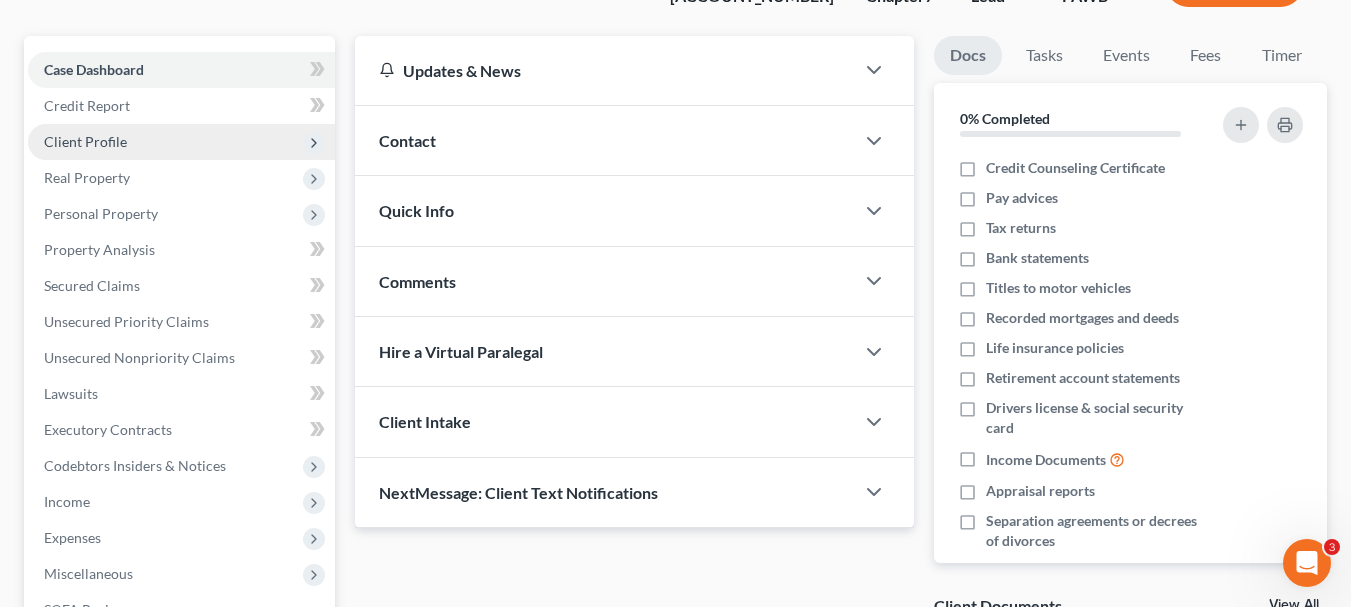 click on "Client Profile" at bounding box center [85, 141] 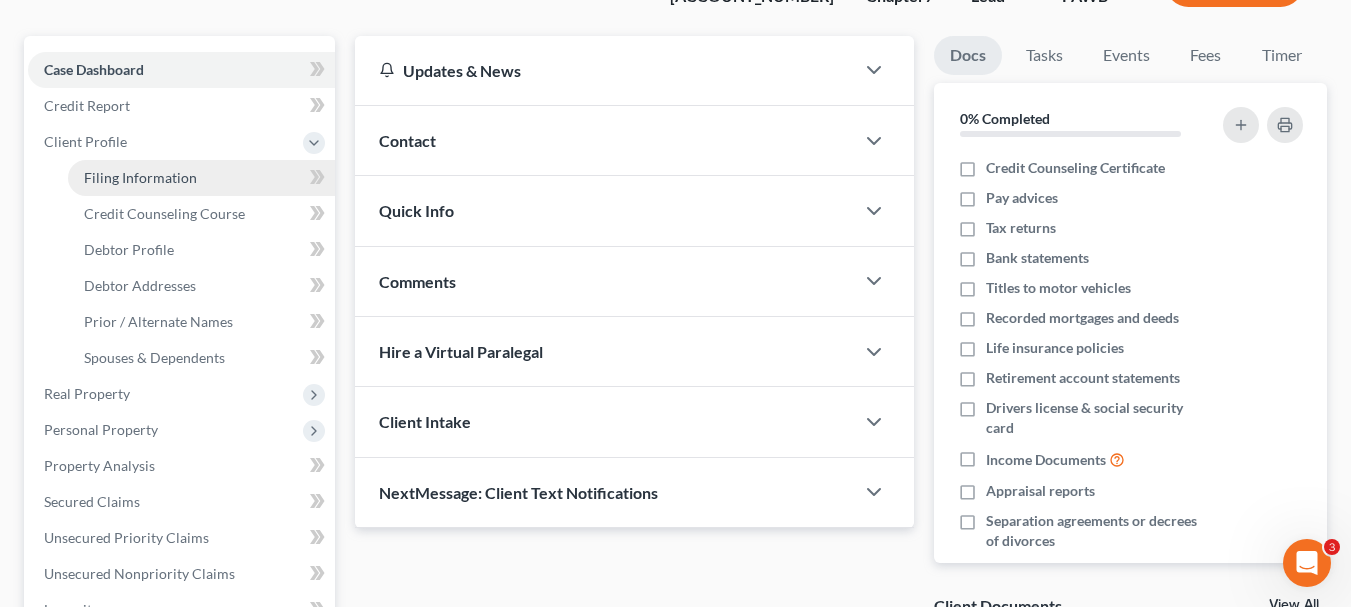 click on "Filing Information" at bounding box center [140, 177] 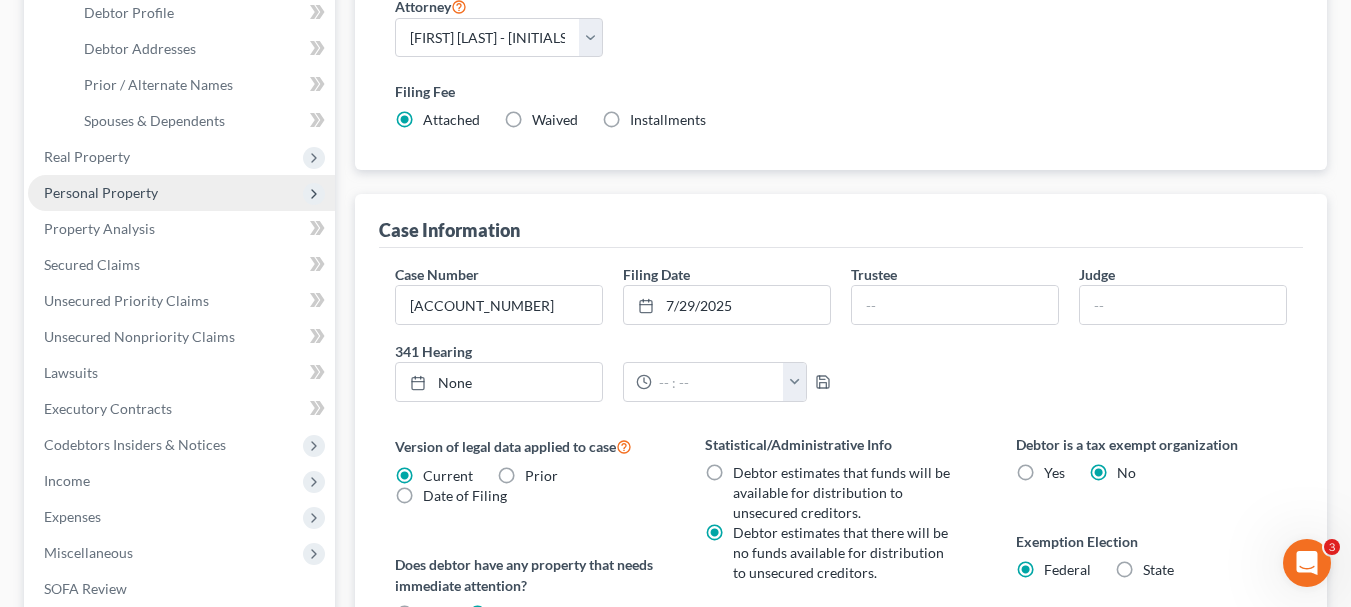 scroll, scrollTop: 400, scrollLeft: 0, axis: vertical 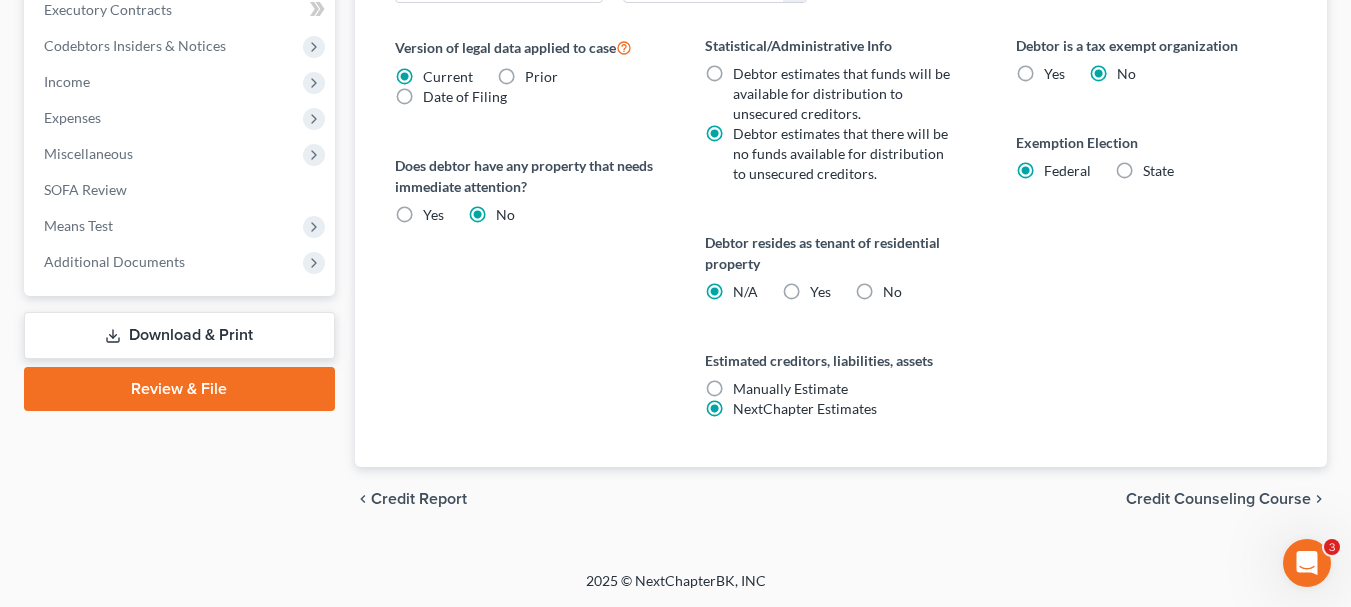 click on "Download & Print" at bounding box center (179, 335) 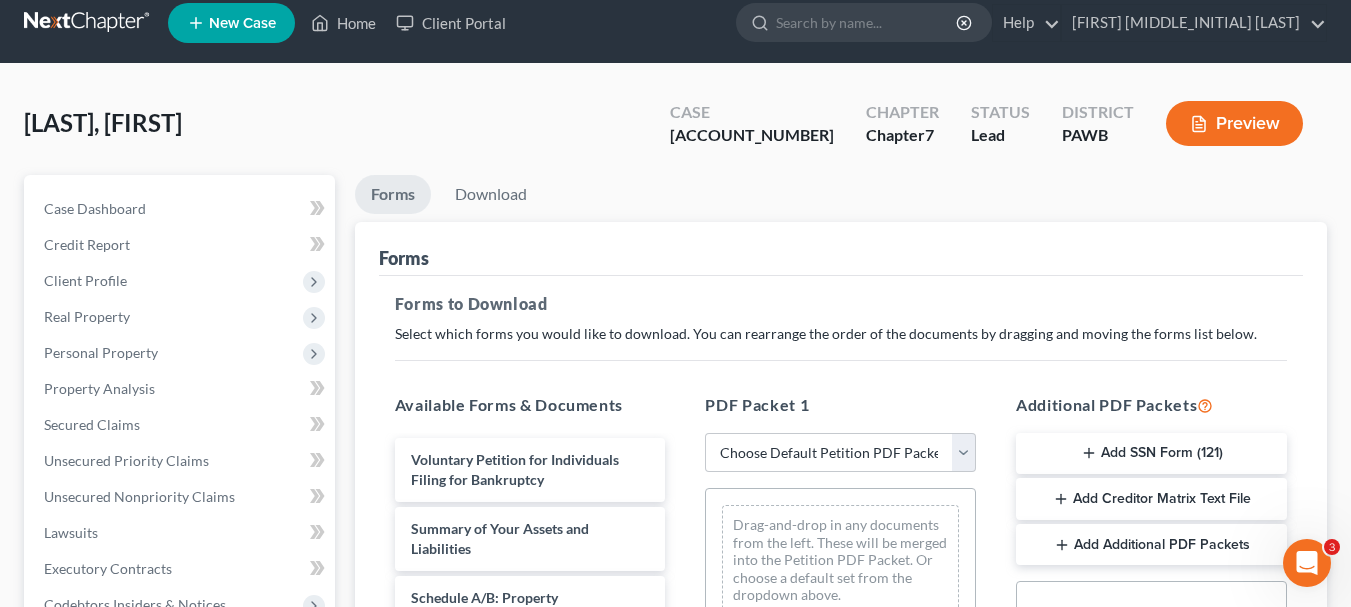 scroll, scrollTop: 0, scrollLeft: 0, axis: both 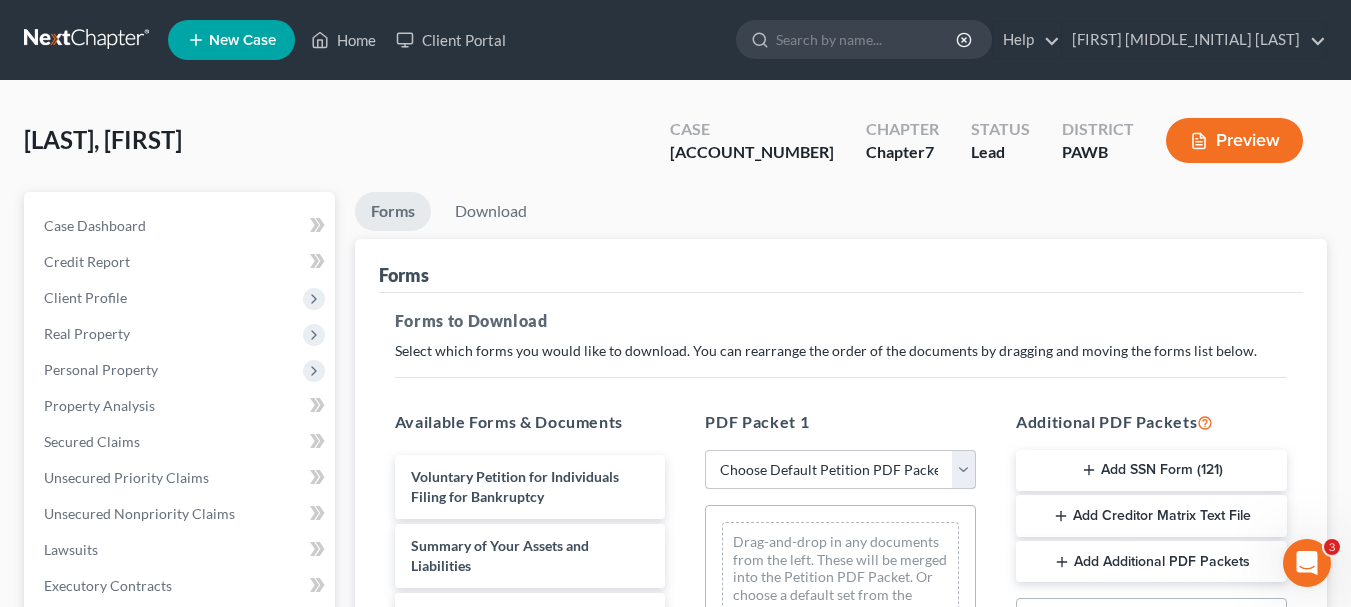 click on "Choose Default Petition PDF Packet Complete Bankruptcy Petition (all forms and schedules) Emergency Filing Forms (Petition and Creditor List Only) Amended Forms Signature Pages Only Completion Complete Petition" at bounding box center [840, 470] 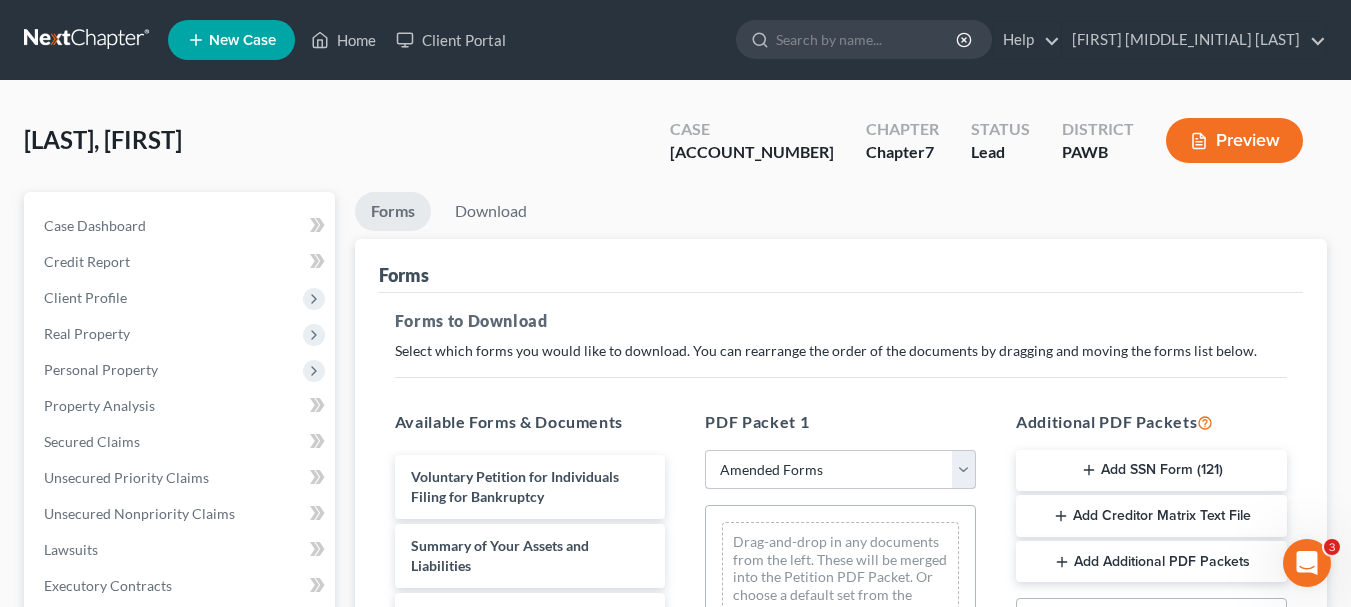 click on "Choose Default Petition PDF Packet Complete Bankruptcy Petition (all forms and schedules) Emergency Filing Forms (Petition and Creditor List Only) Amended Forms Signature Pages Only Completion Complete Petition" at bounding box center (840, 470) 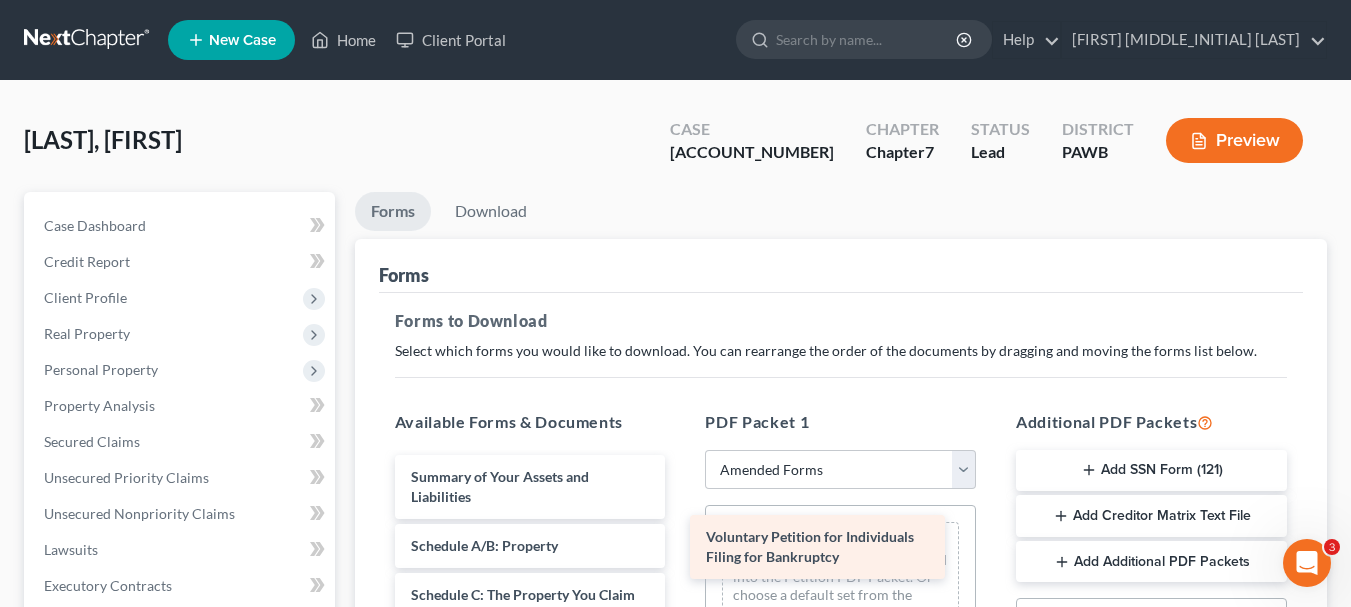 drag, startPoint x: 535, startPoint y: 488, endPoint x: 831, endPoint y: 548, distance: 302.01987 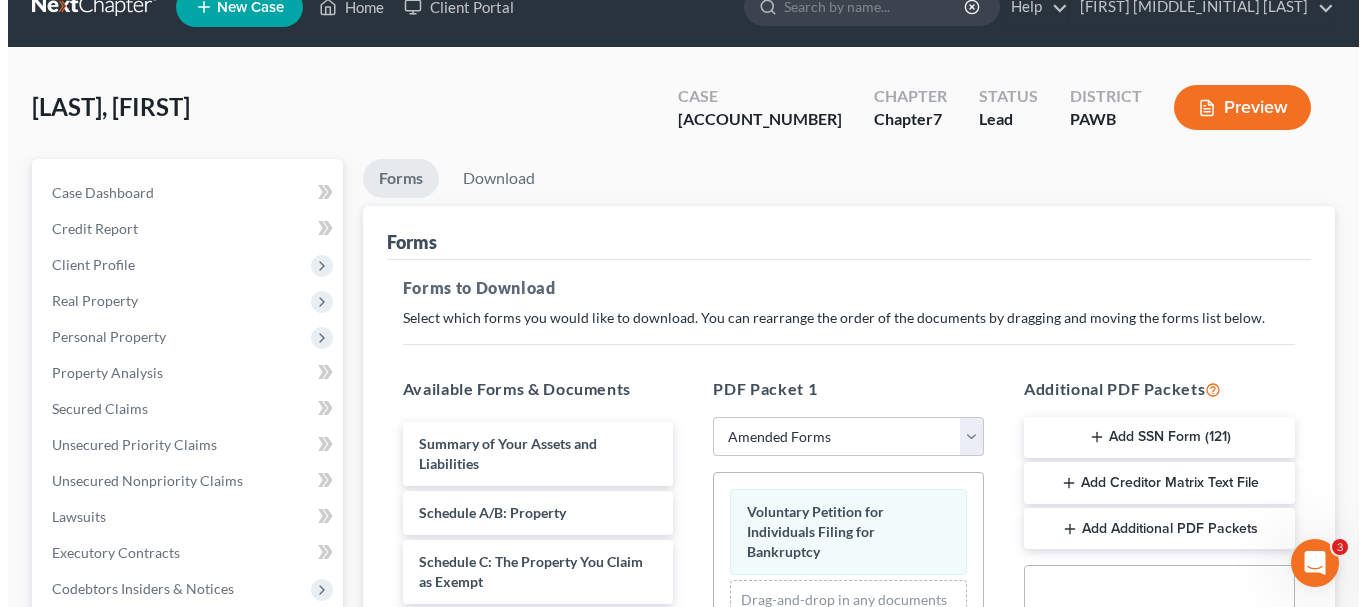 scroll, scrollTop: 28, scrollLeft: 0, axis: vertical 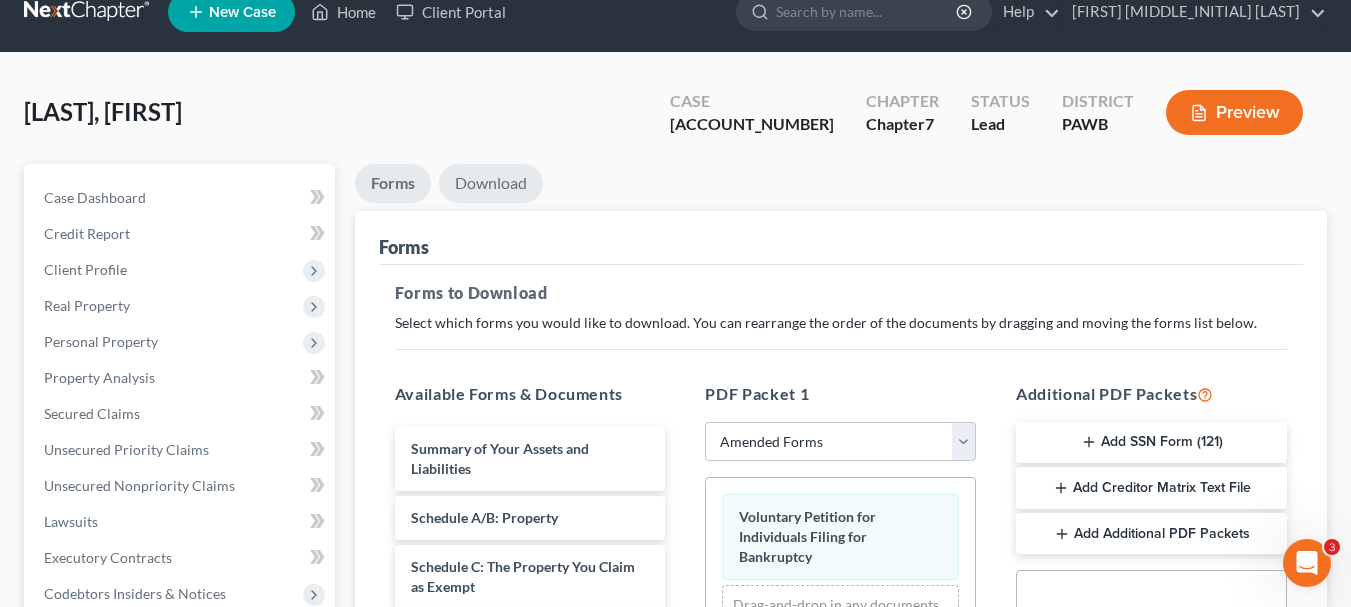 click on "Download" at bounding box center [491, 183] 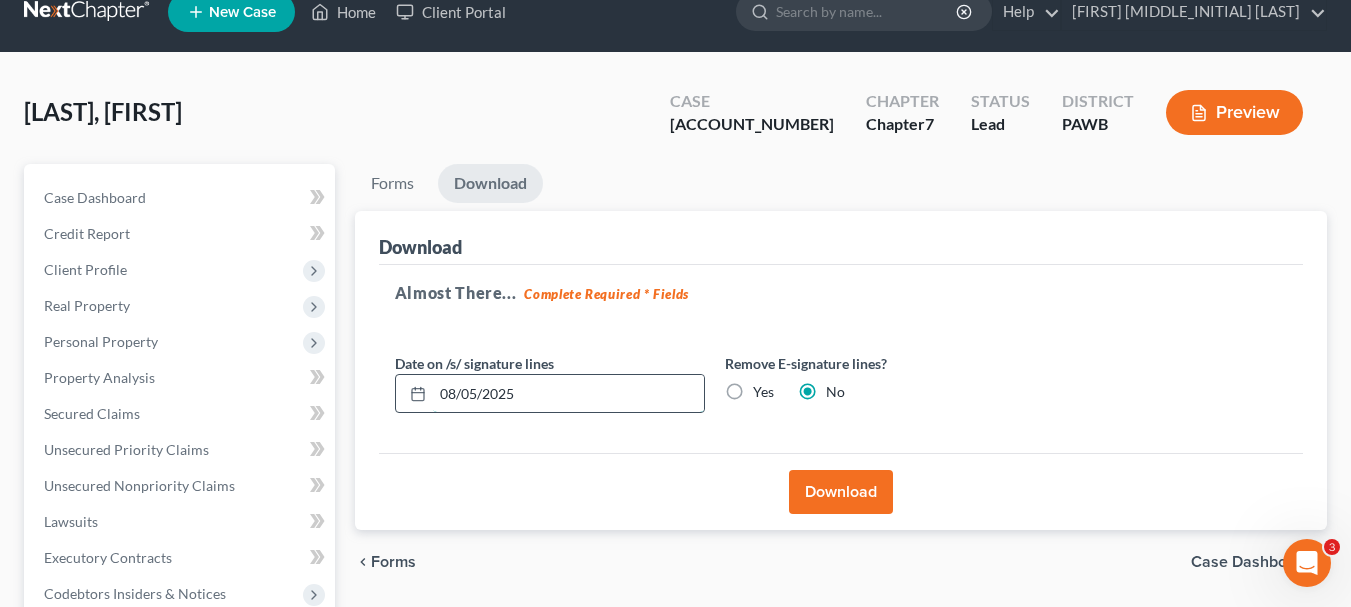 click on "08/05/2025" at bounding box center [568, 394] 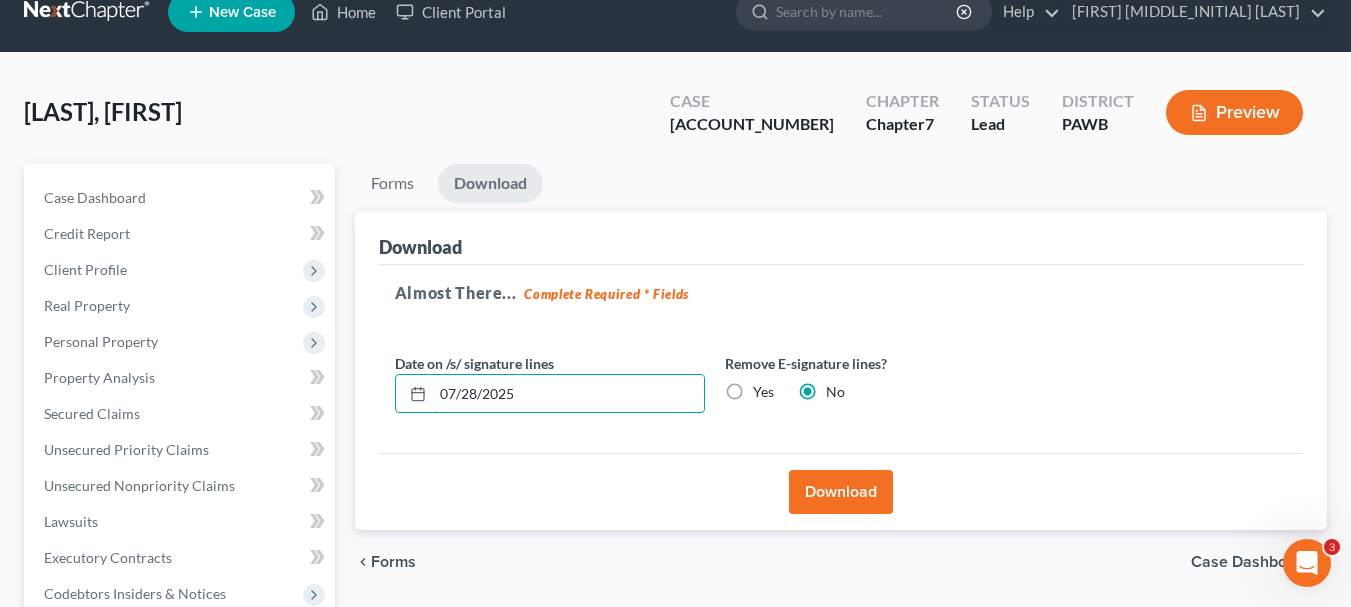type on "07/28/2025" 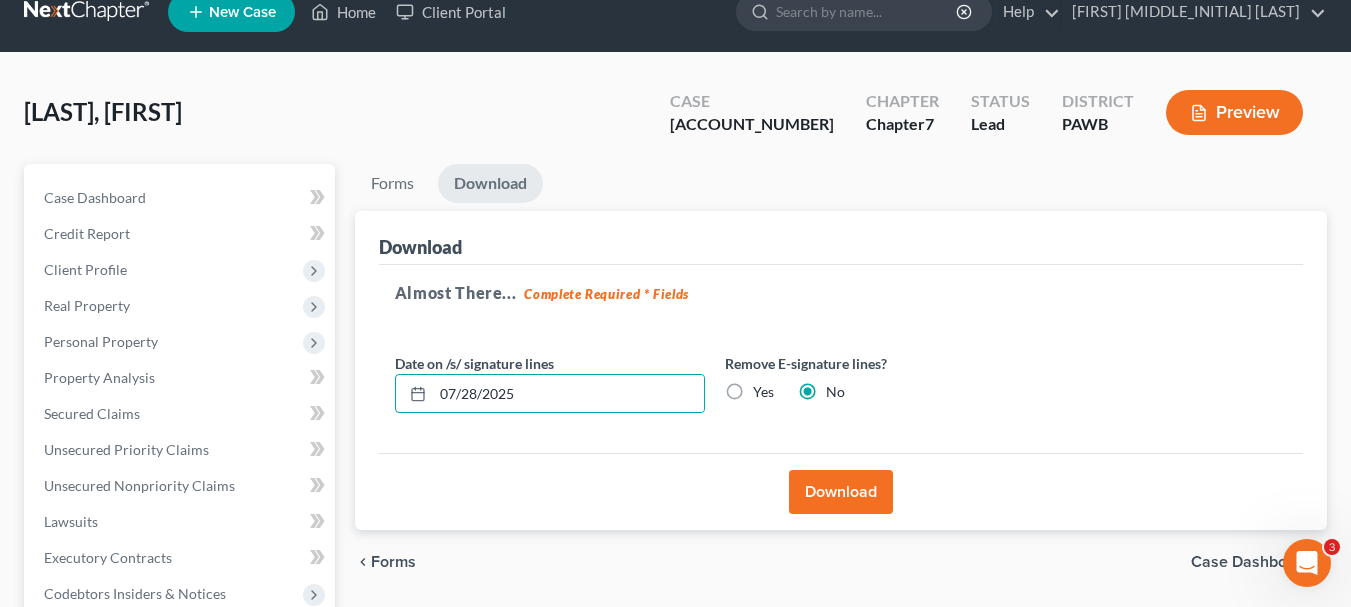 click on "Download" at bounding box center (841, 492) 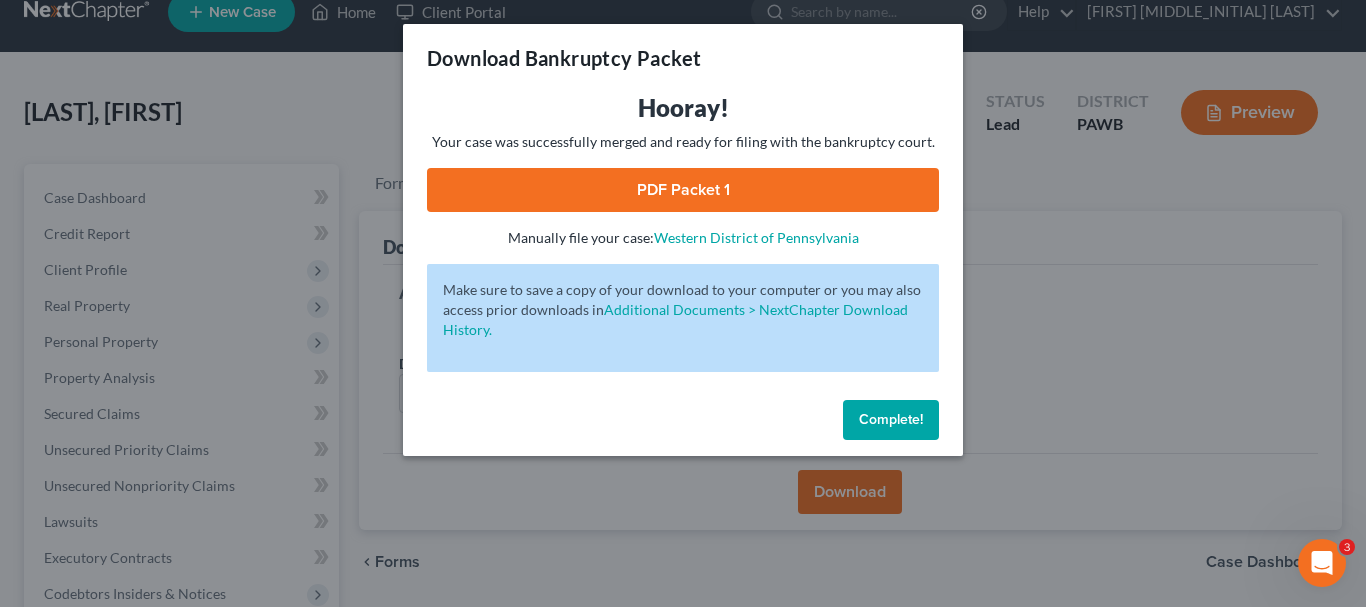 click on "PDF Packet 1" at bounding box center (683, 190) 